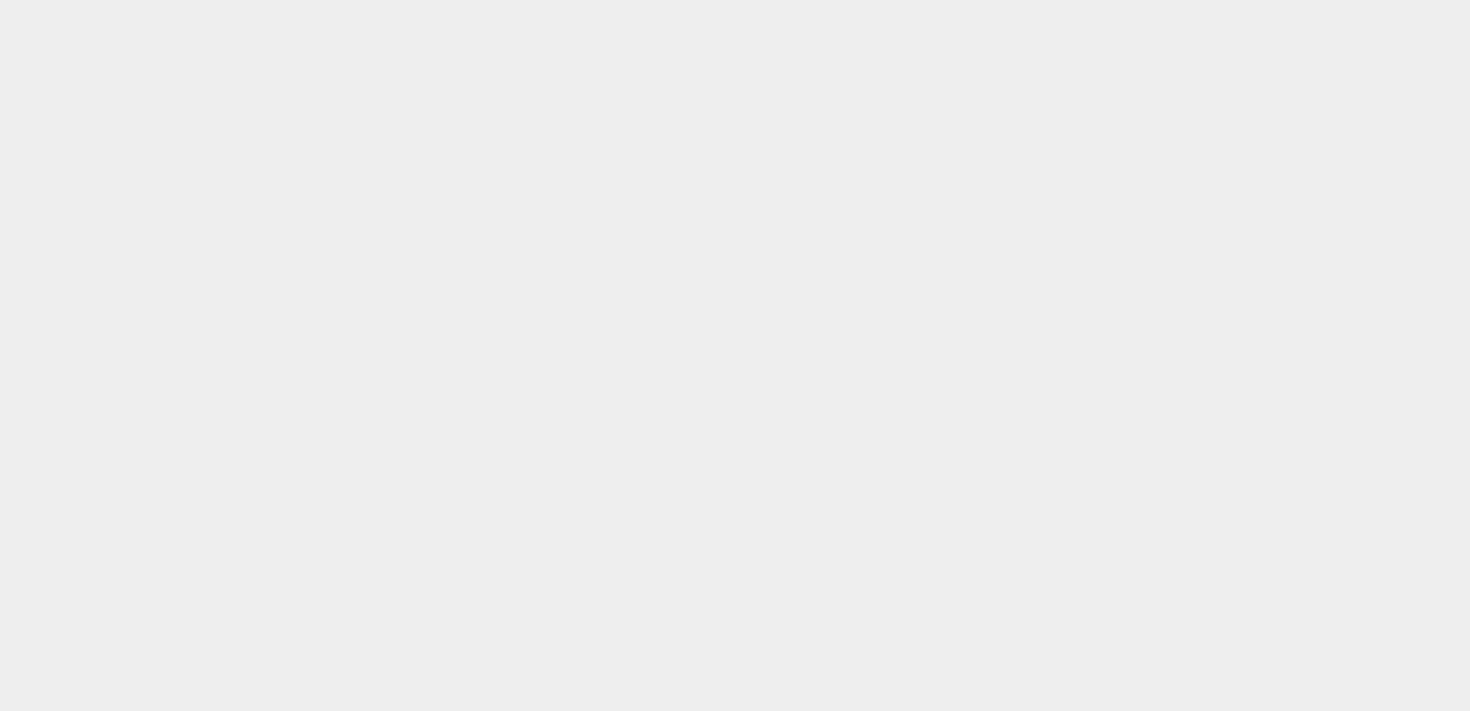 scroll, scrollTop: 0, scrollLeft: 0, axis: both 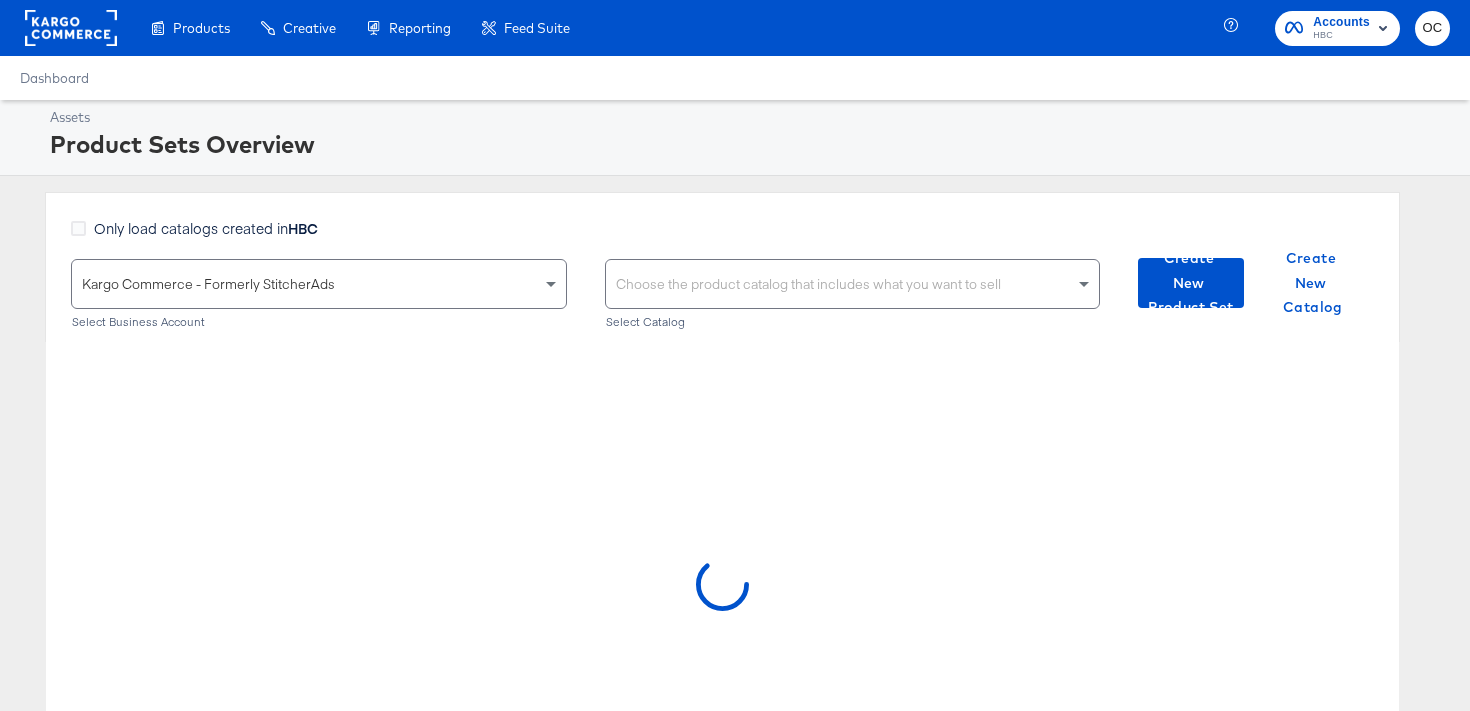 click 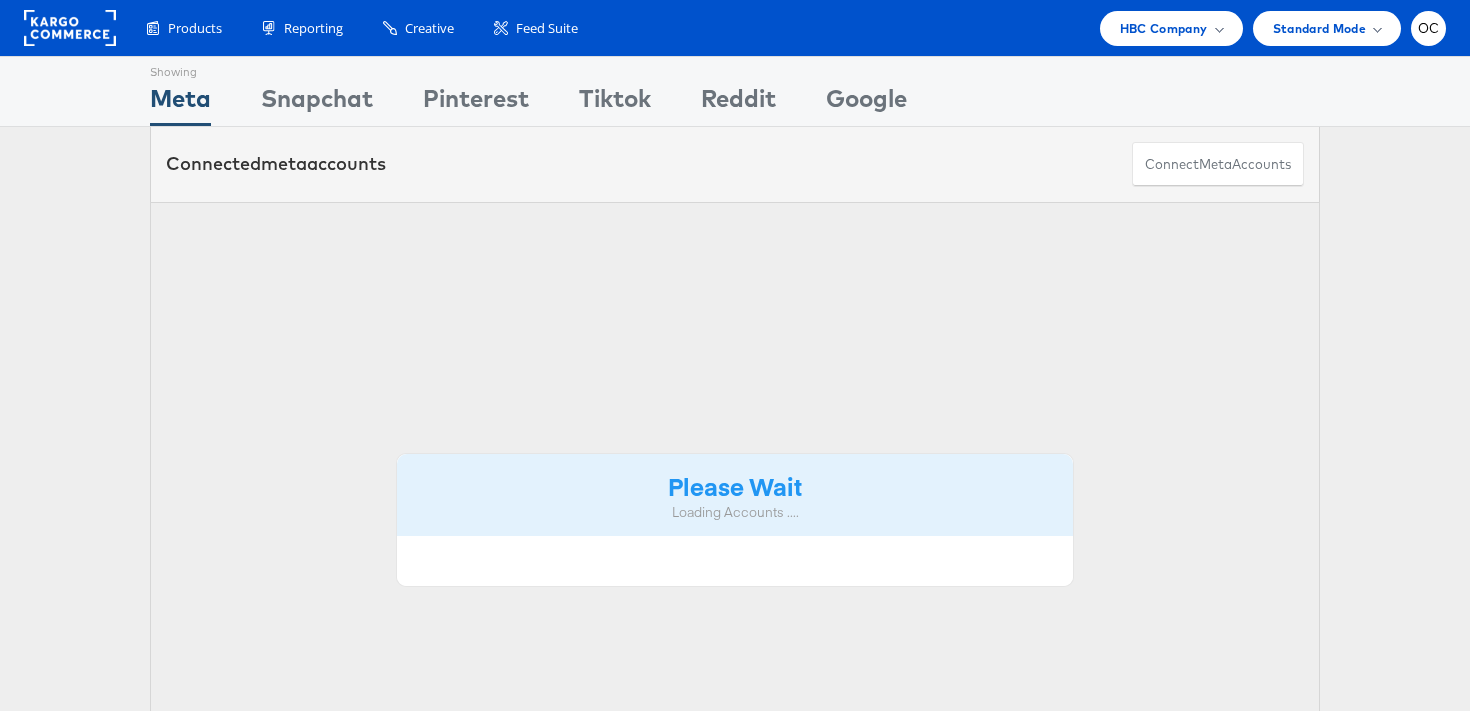 scroll, scrollTop: 0, scrollLeft: 0, axis: both 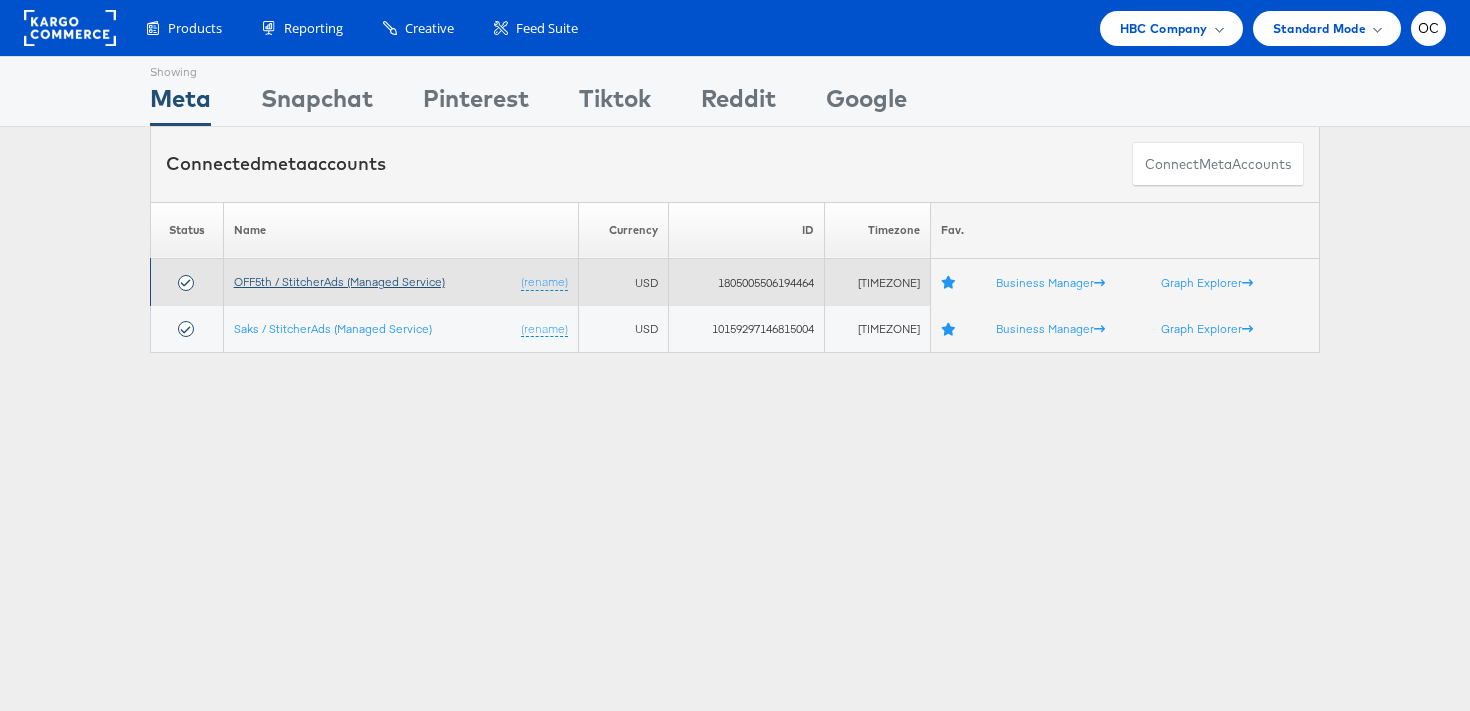 click on "OFF5th / StitcherAds (Managed Service)" at bounding box center [339, 281] 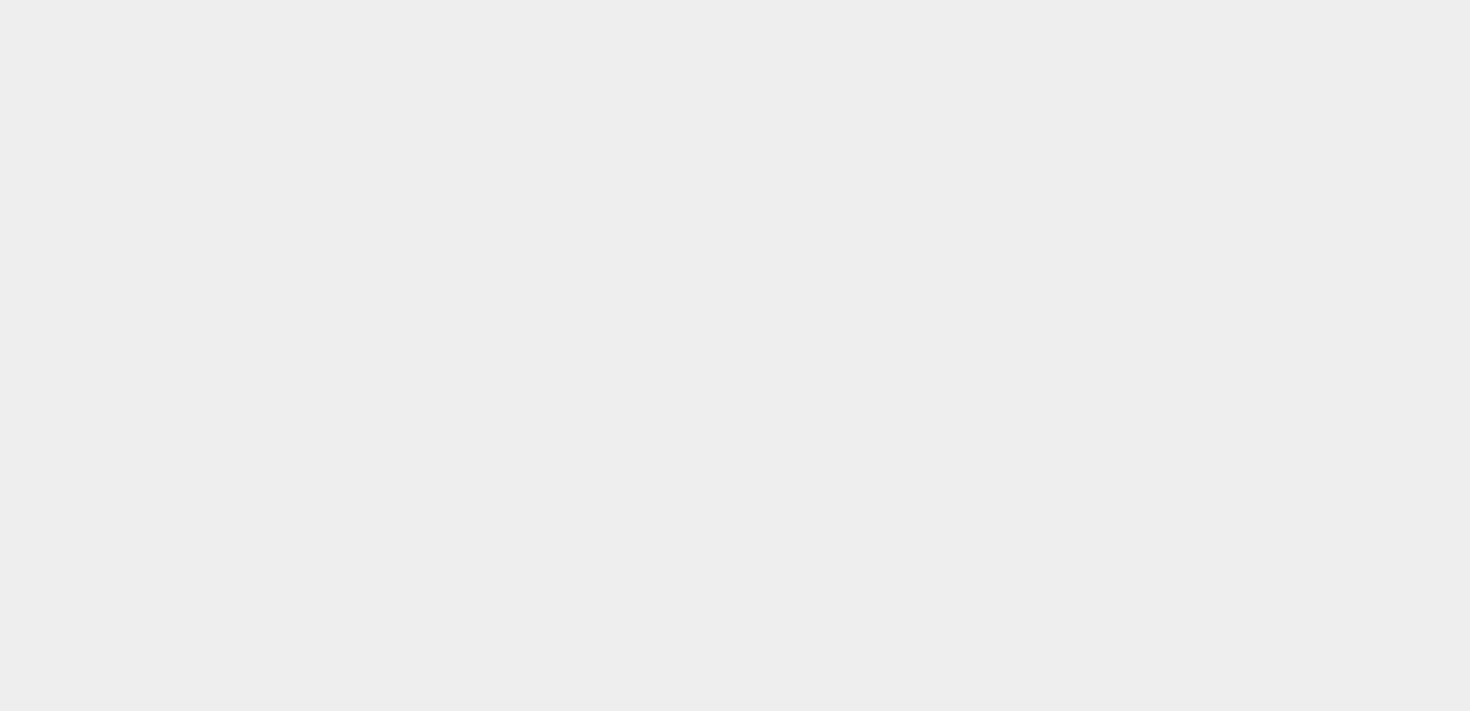 scroll, scrollTop: 0, scrollLeft: 0, axis: both 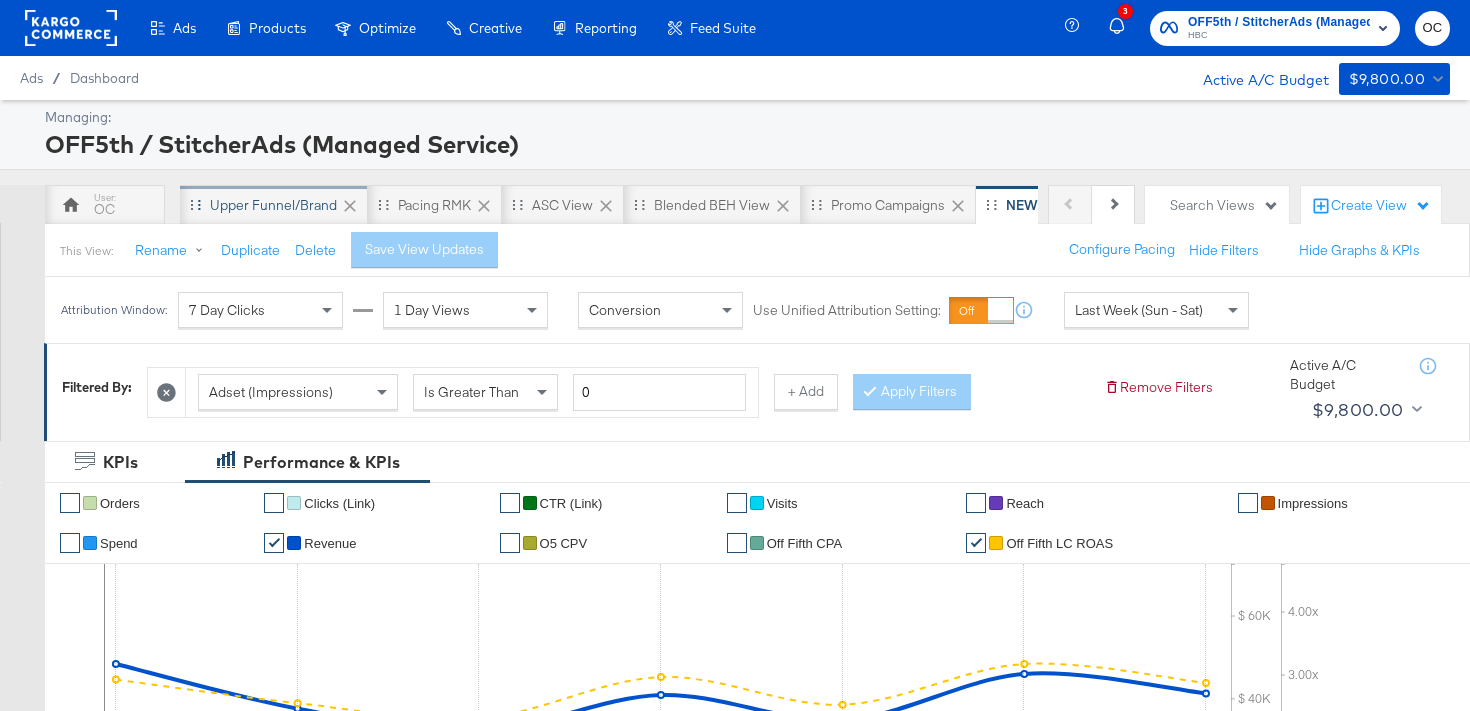 click on "Upper Funnel/Brand" at bounding box center (274, 205) 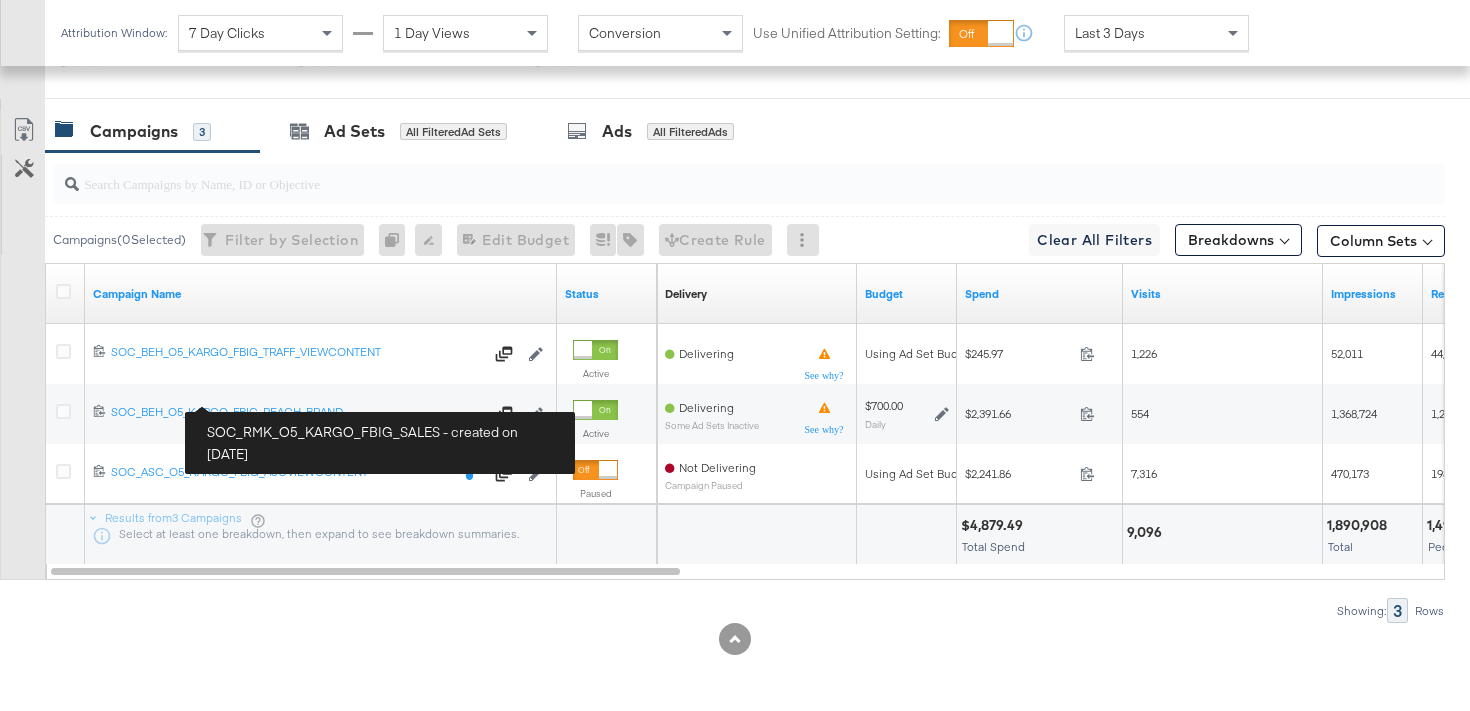 scroll, scrollTop: 968, scrollLeft: 0, axis: vertical 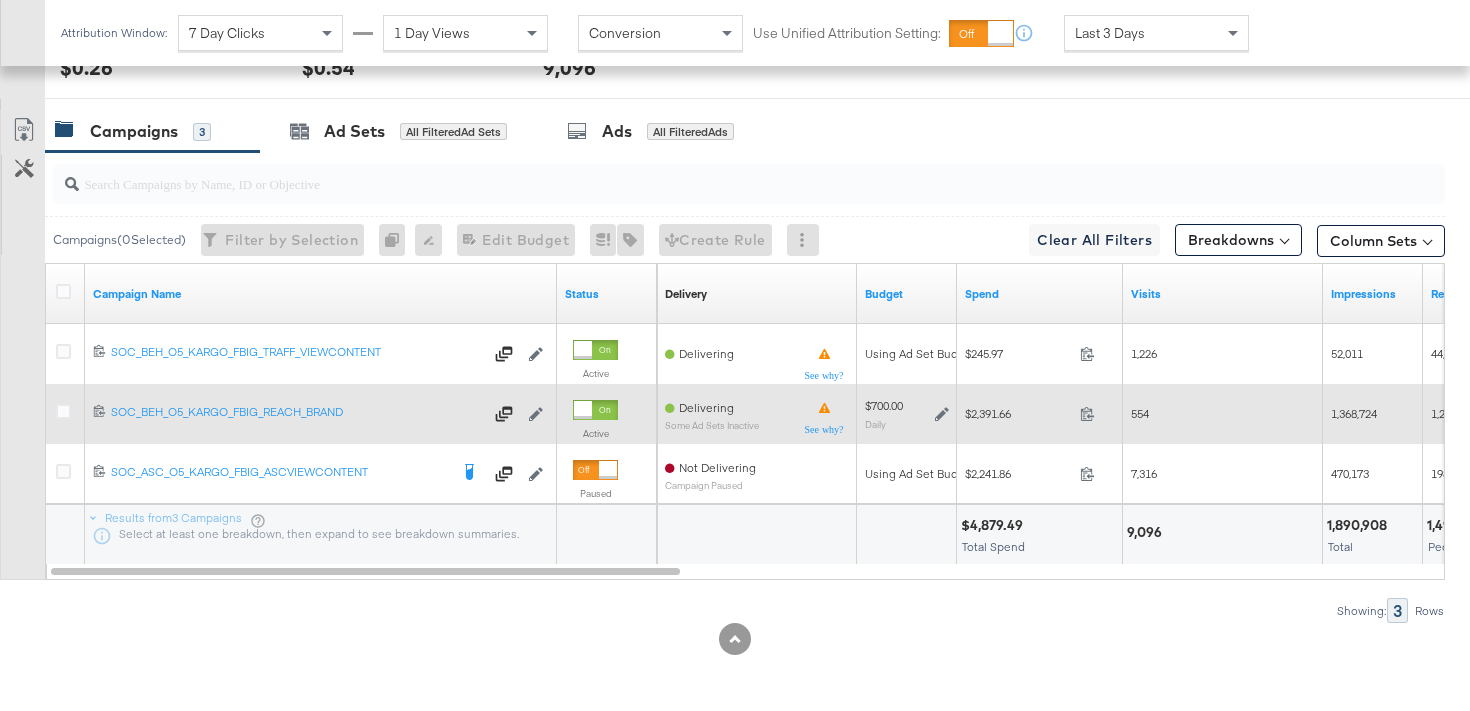 click 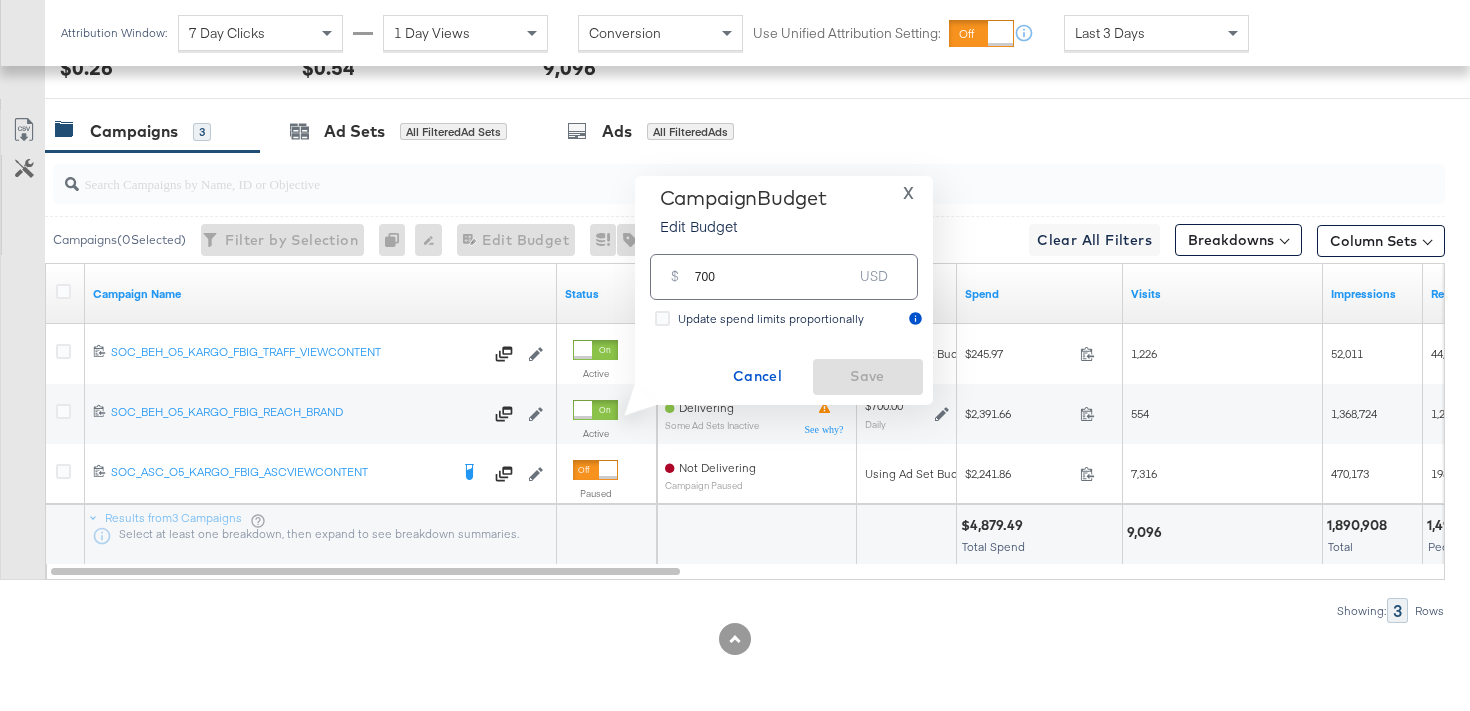 click on "700" at bounding box center [774, 268] 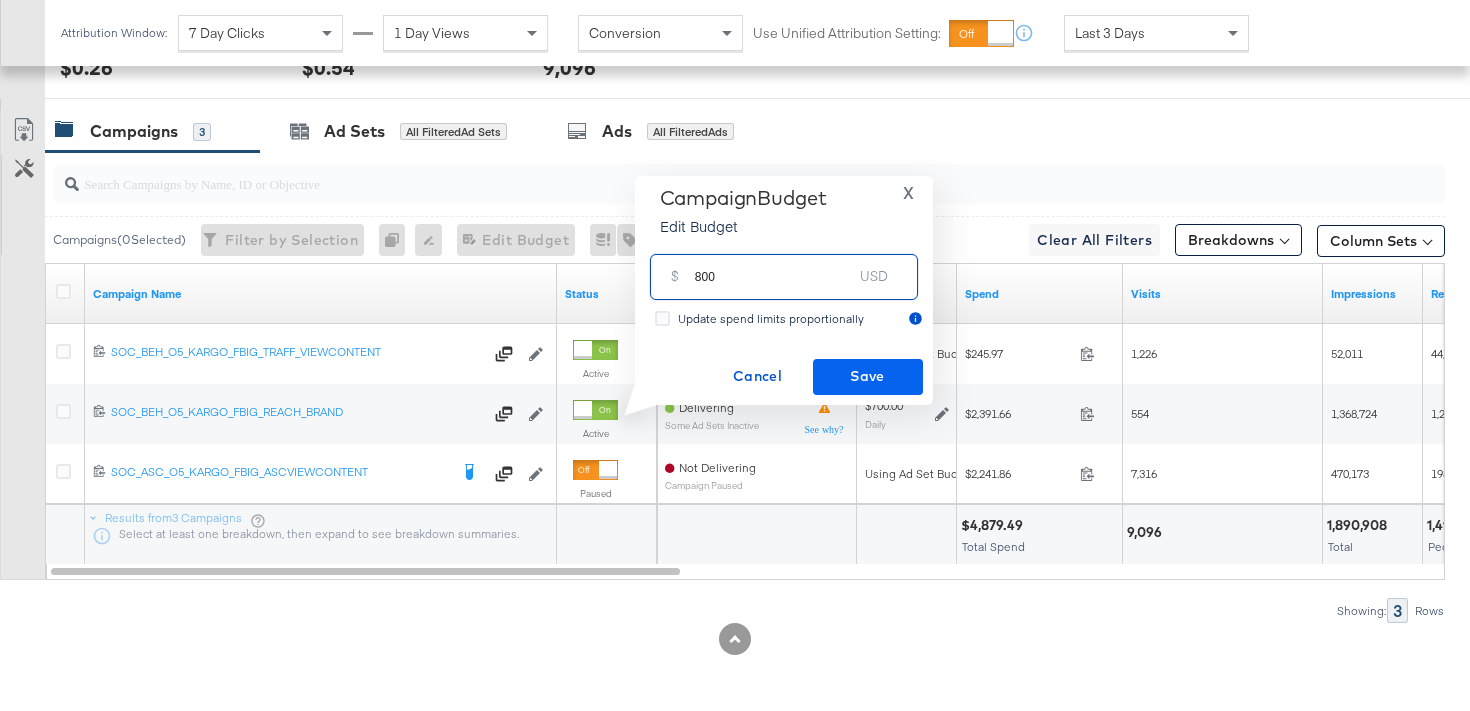 type on "800" 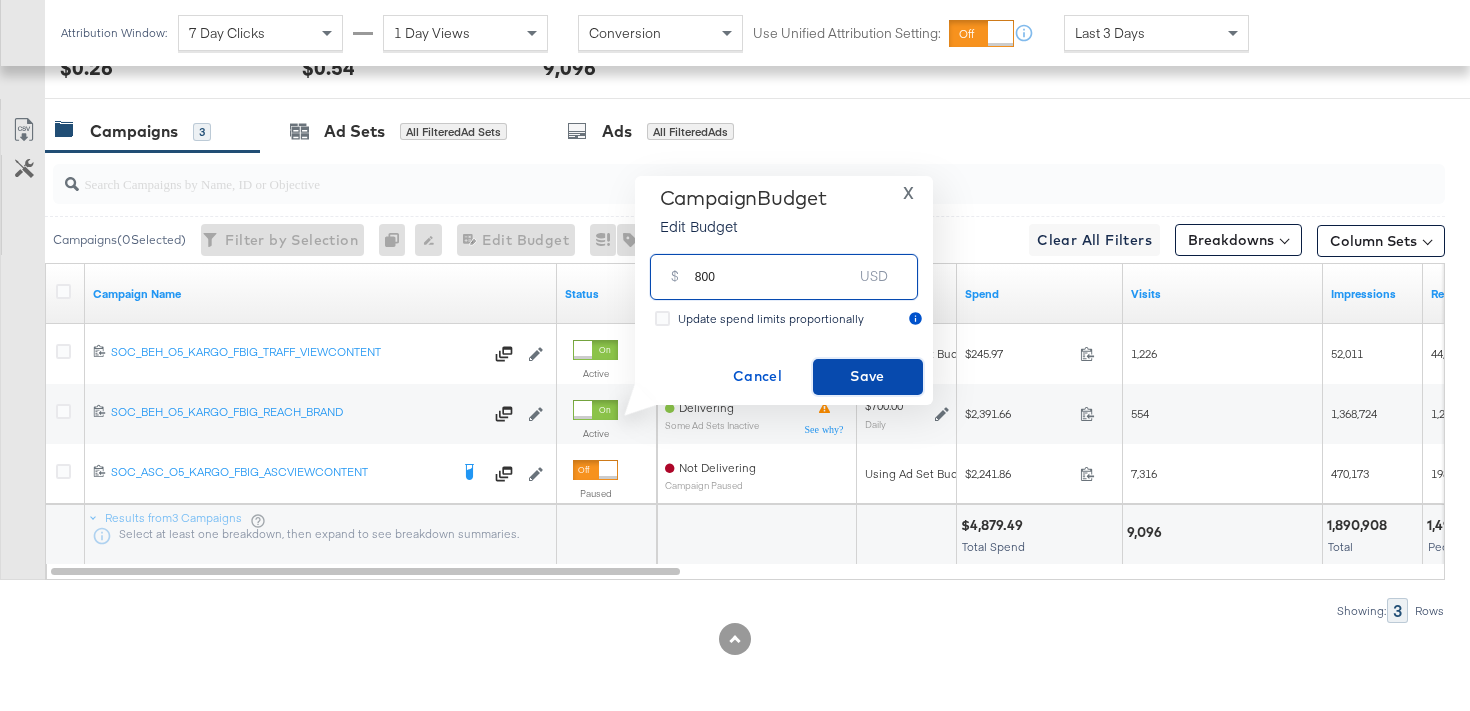 click on "Save" at bounding box center [868, 376] 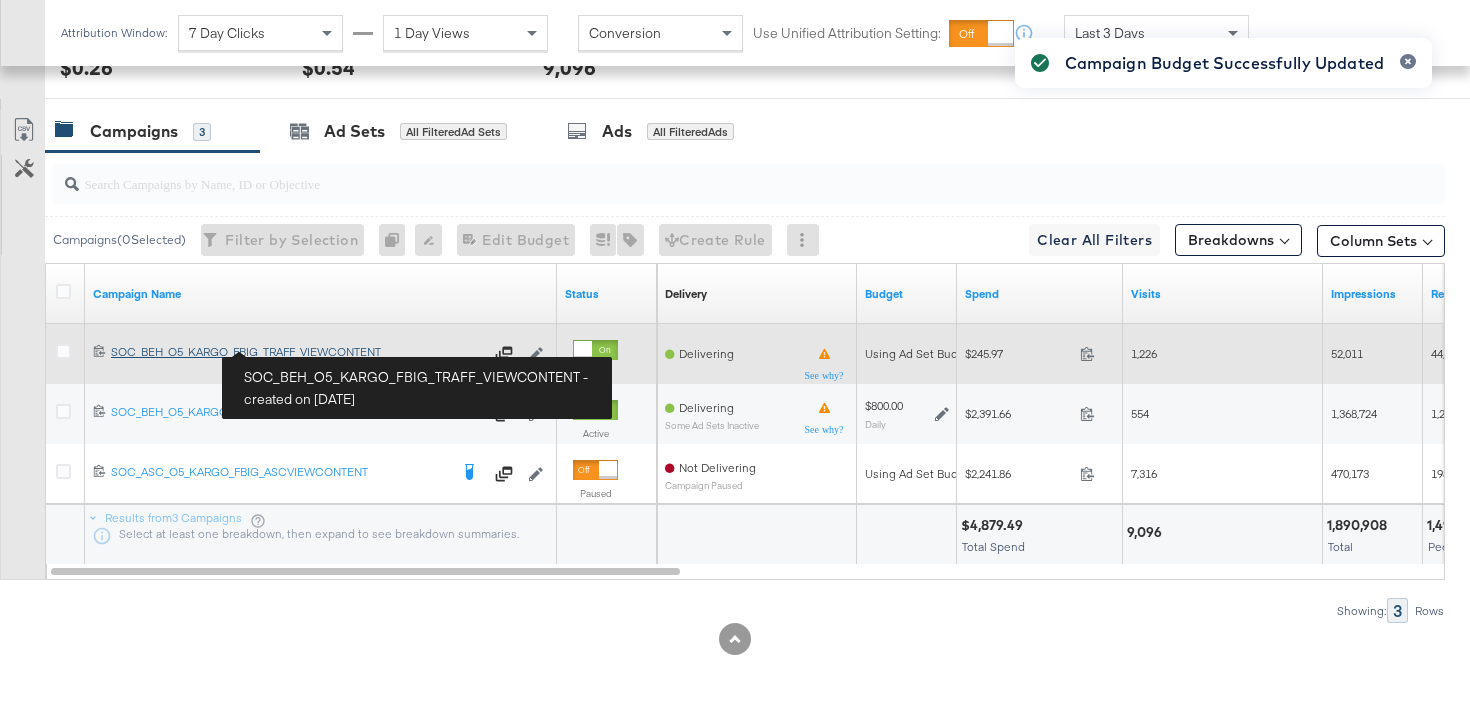 click on "SOC_BEH_O5_KARGO_FBIG_TRAFF_VIEWCONTENT SOC_BEH_O5_KARGO_FBIG_TRAFF_VIEWCONTENT" at bounding box center [297, 352] 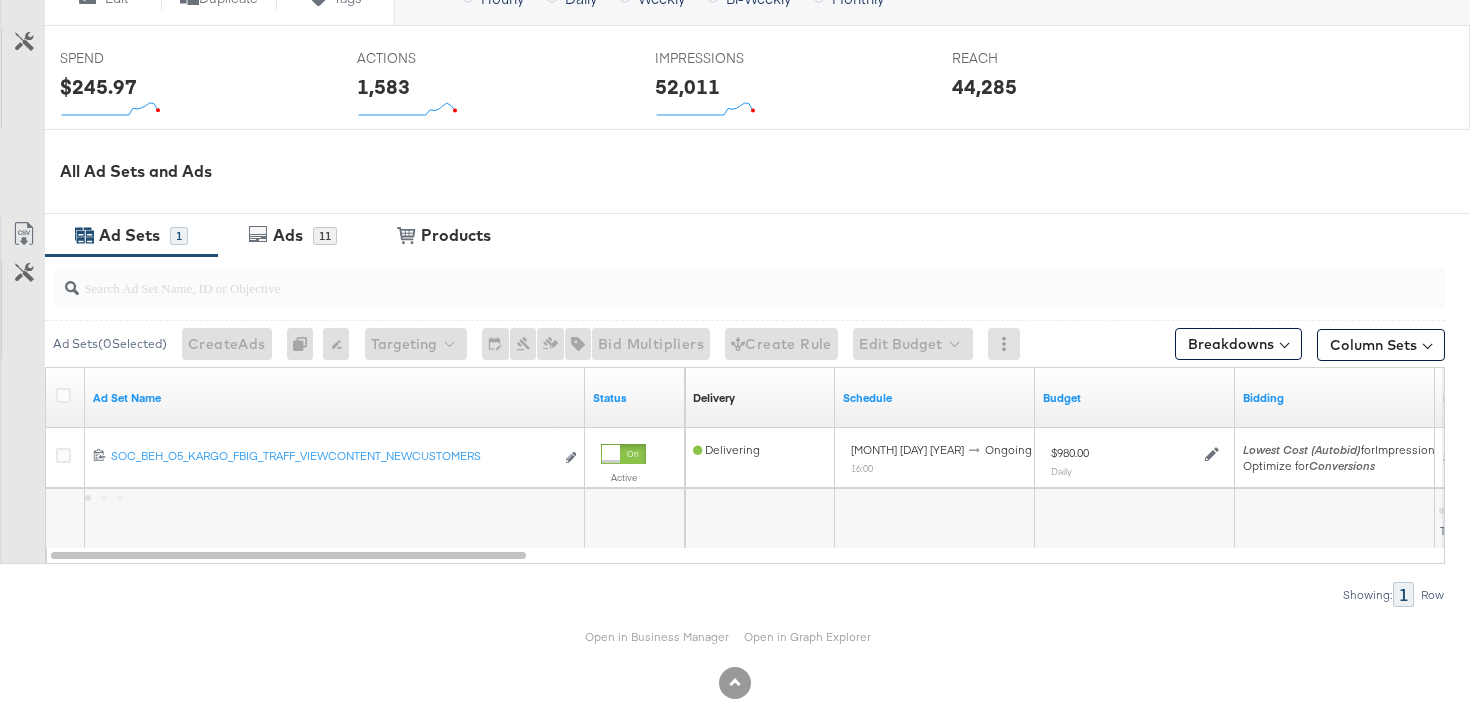 scroll, scrollTop: 818, scrollLeft: 0, axis: vertical 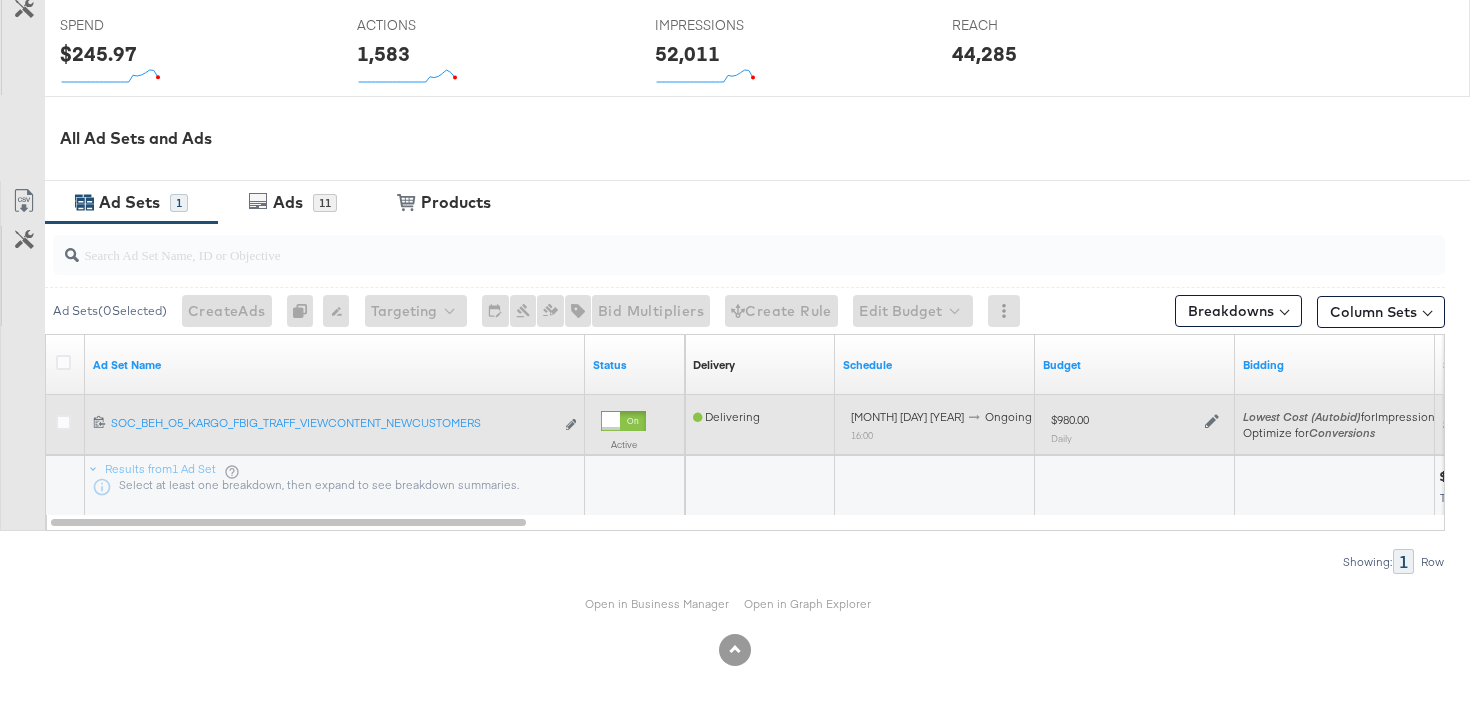 click at bounding box center [1209, 419] 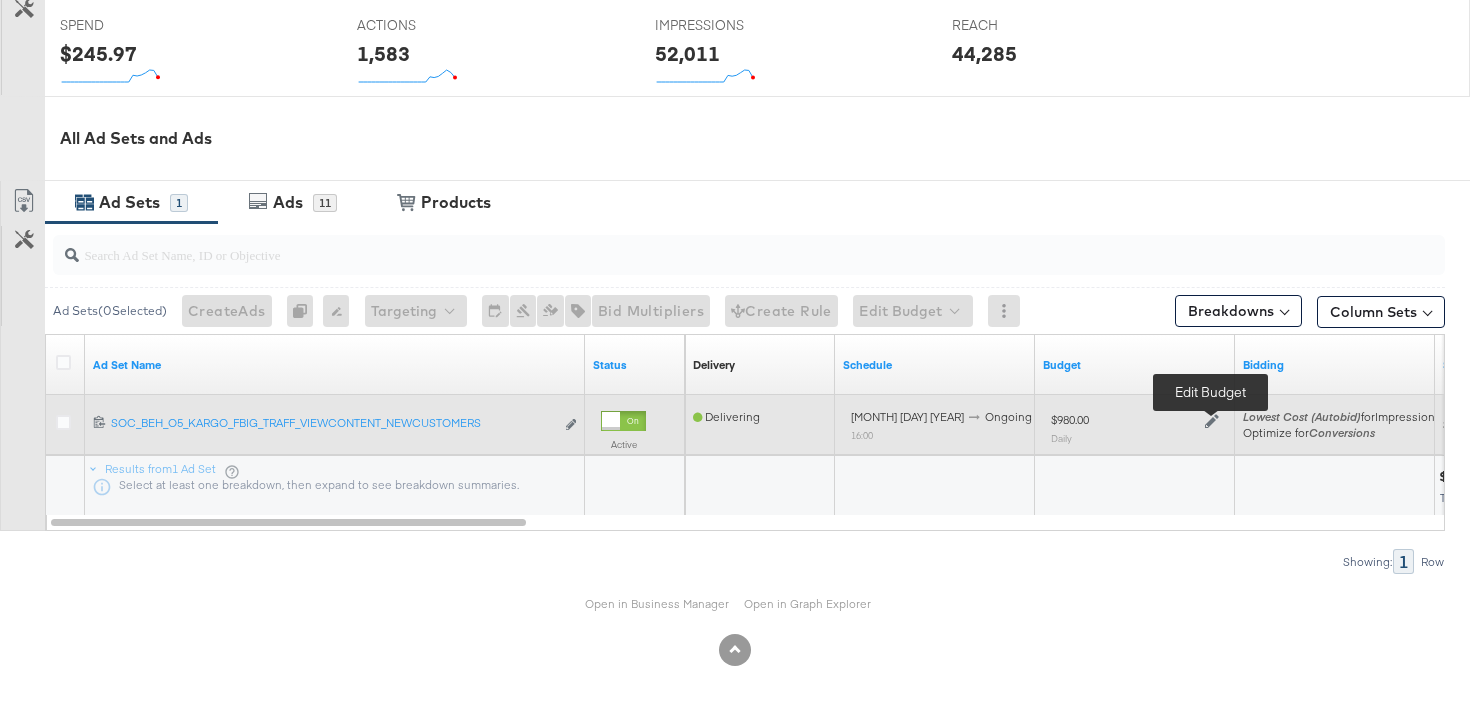 click 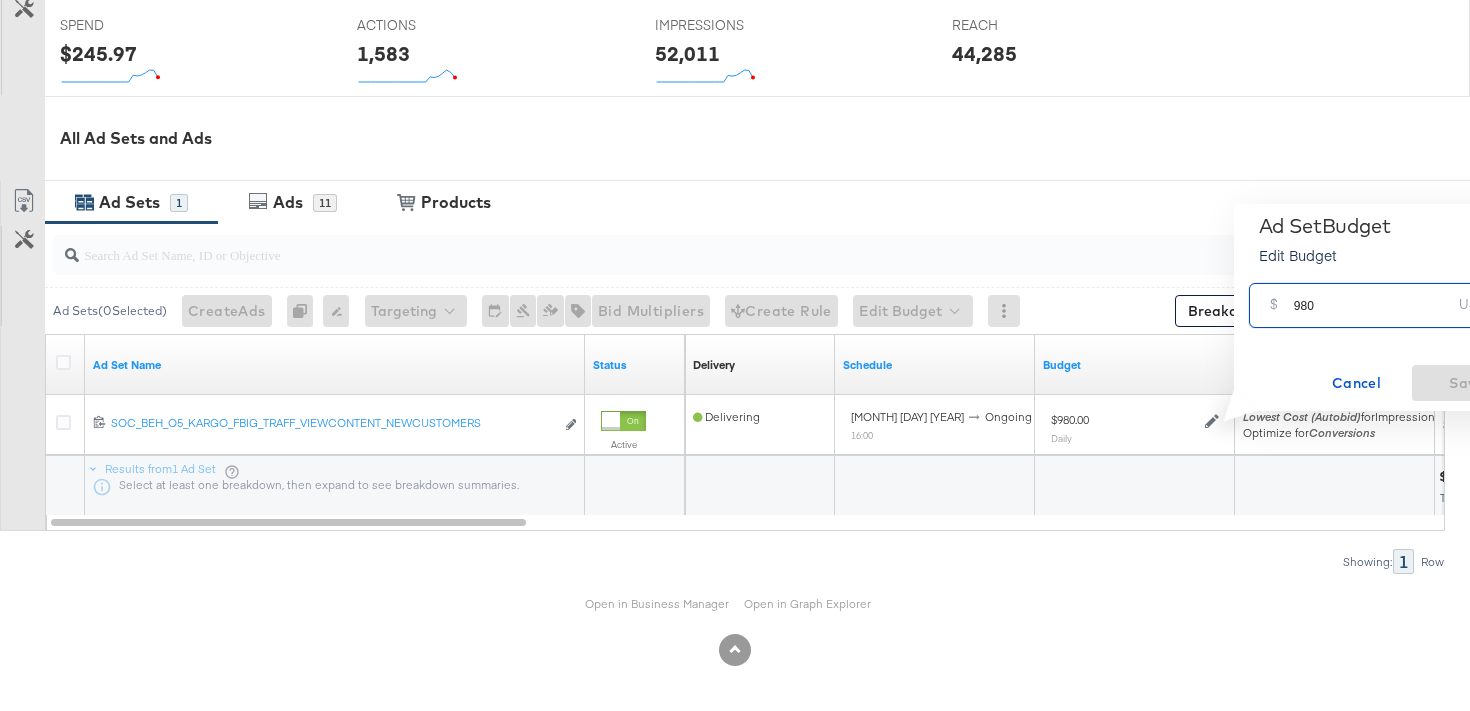 drag, startPoint x: 1305, startPoint y: 303, endPoint x: 1266, endPoint y: 298, distance: 39.319206 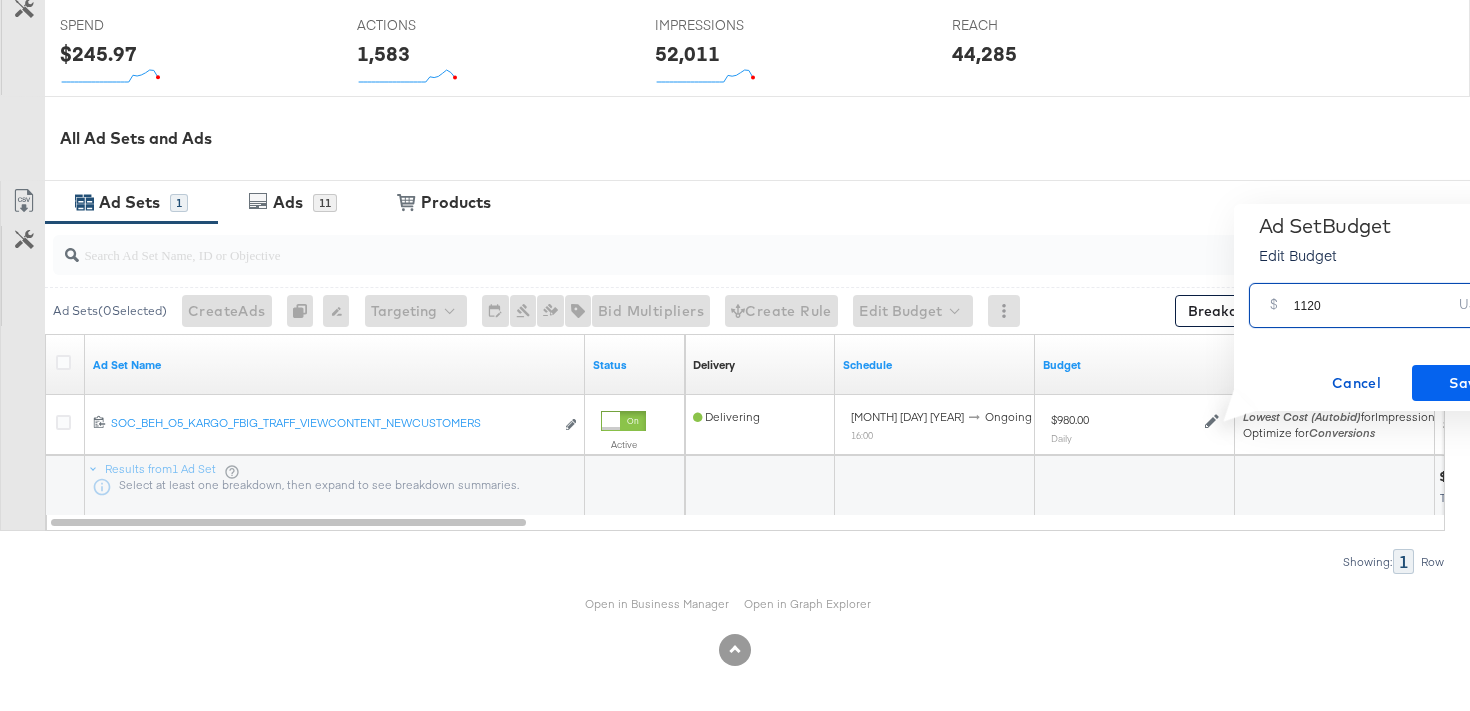 type on "1120" 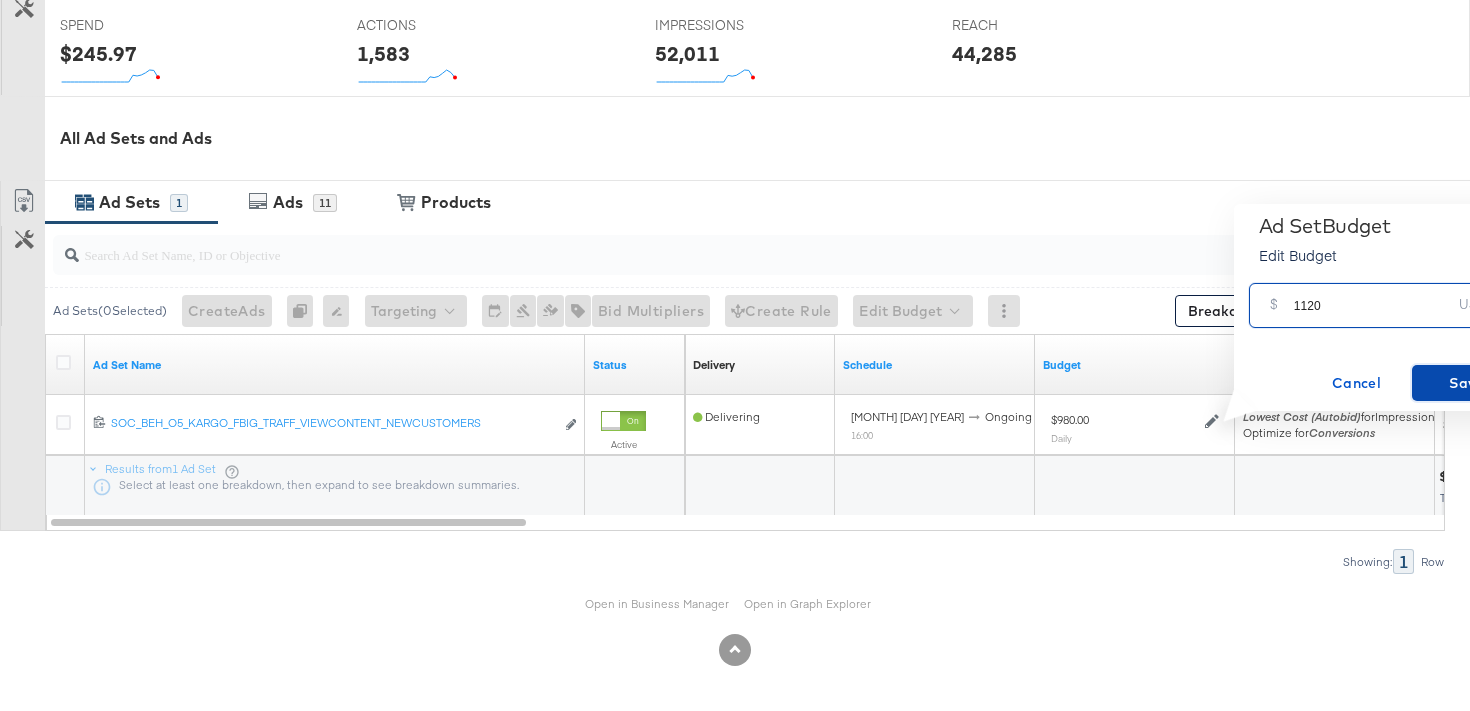 click on "Save" at bounding box center [1467, 383] 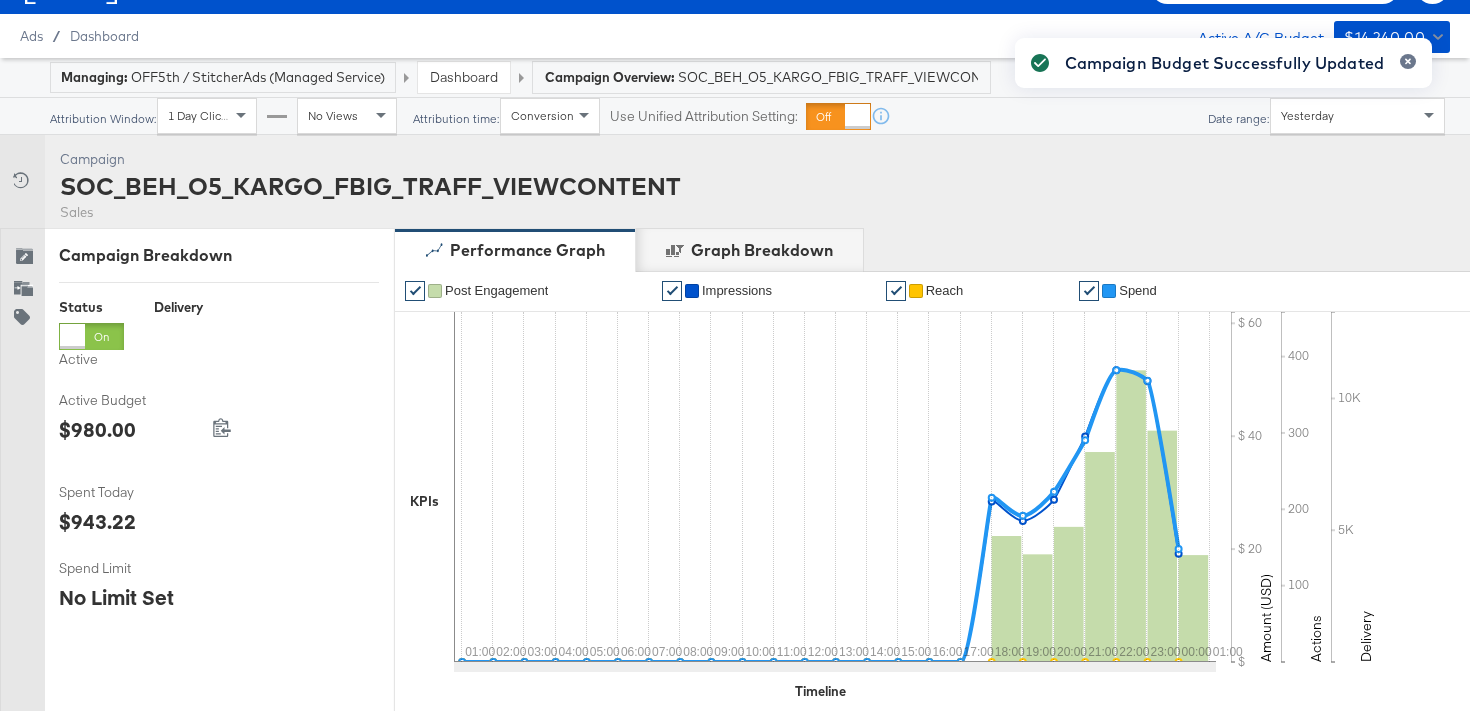 scroll, scrollTop: 0, scrollLeft: 0, axis: both 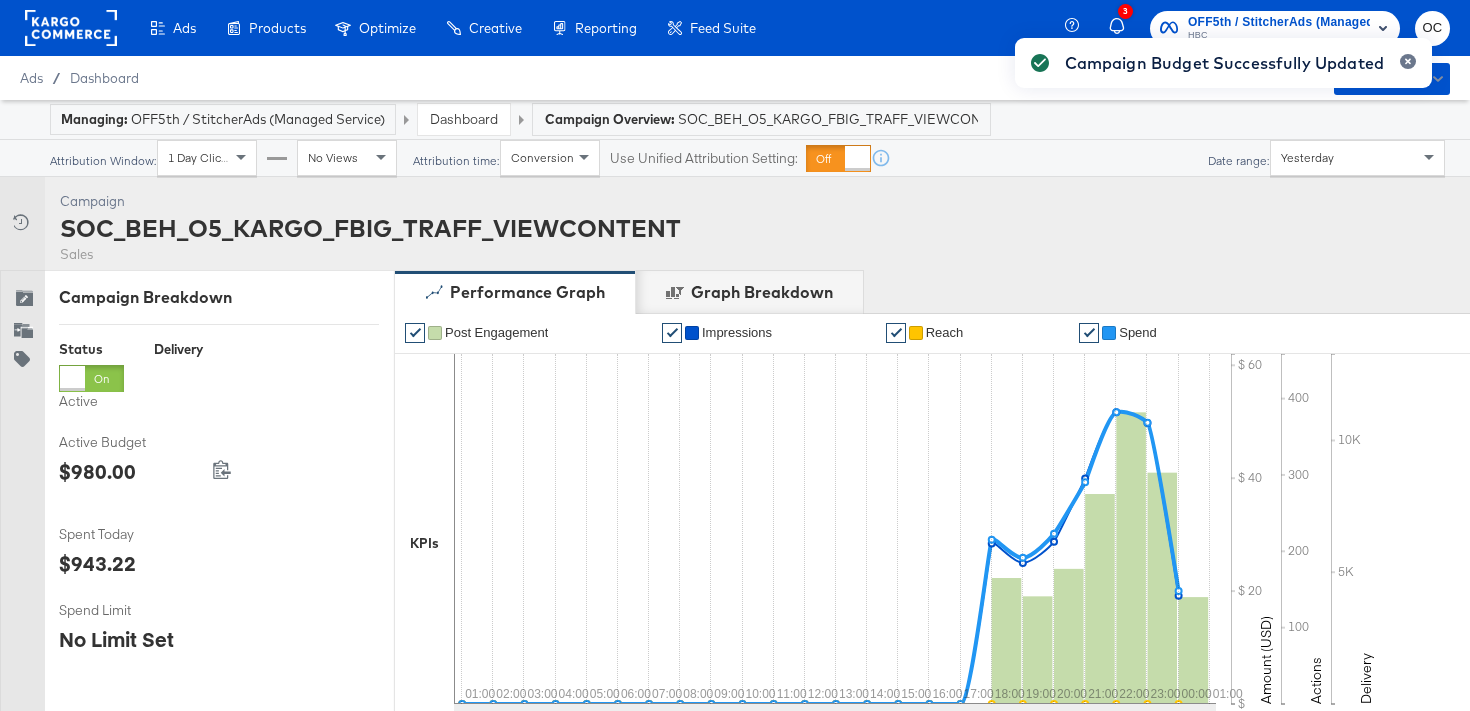 click on "Dashboard" at bounding box center (464, 119) 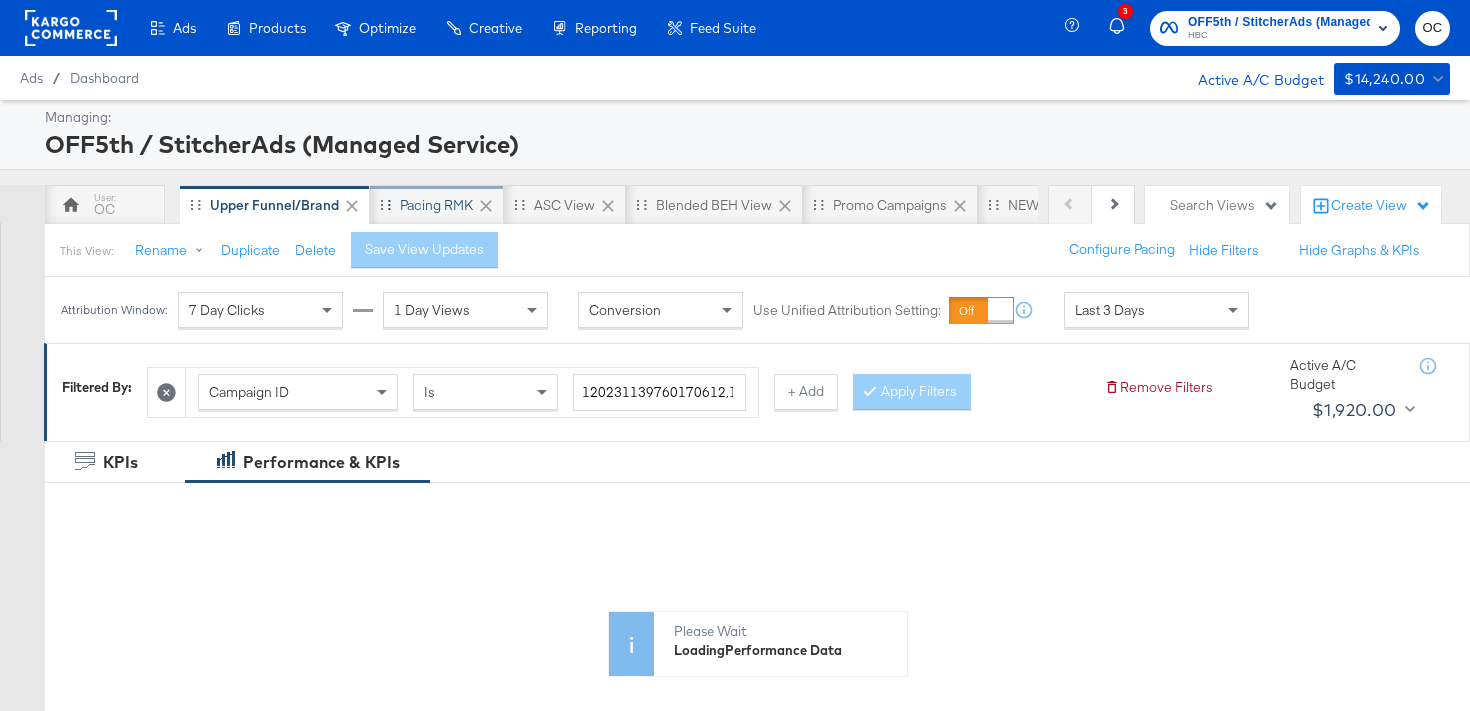 click on "Pacing RMK" at bounding box center [437, 205] 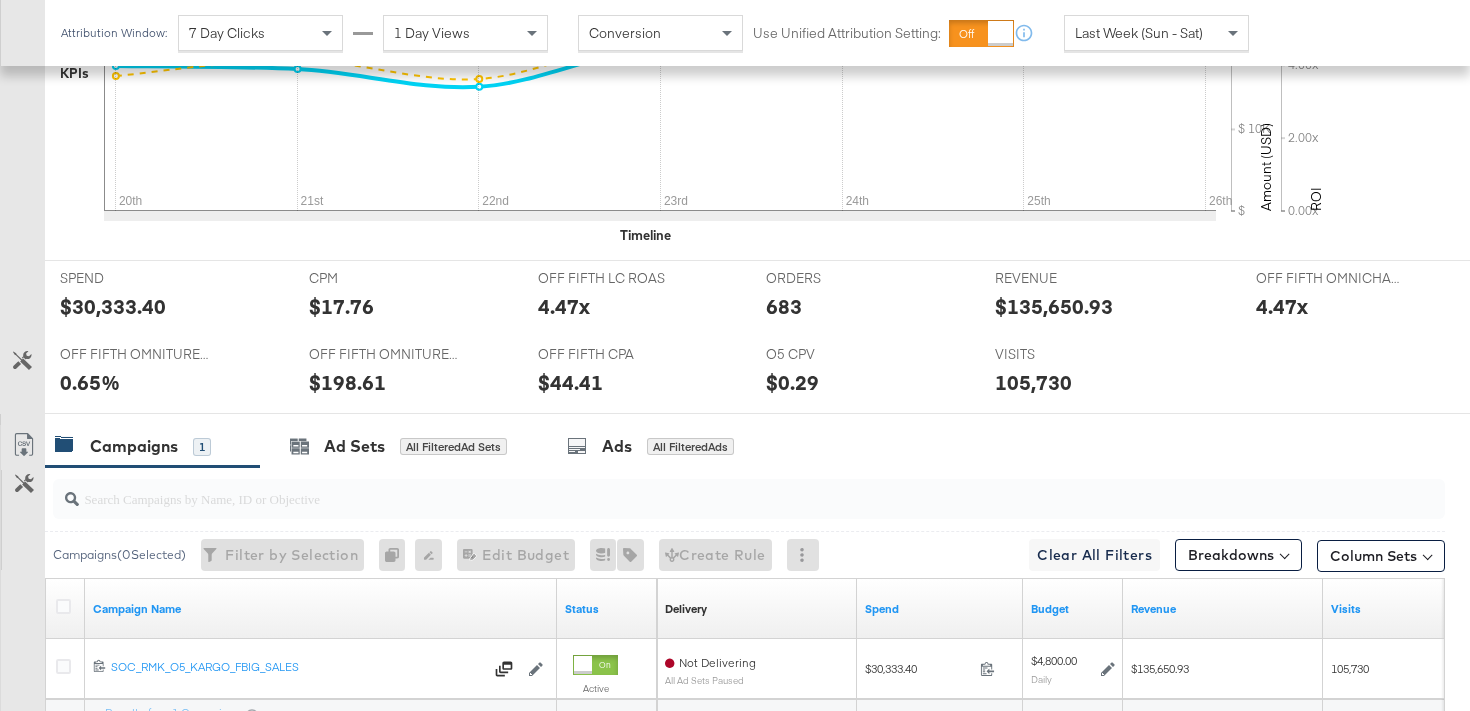 scroll, scrollTop: 893, scrollLeft: 0, axis: vertical 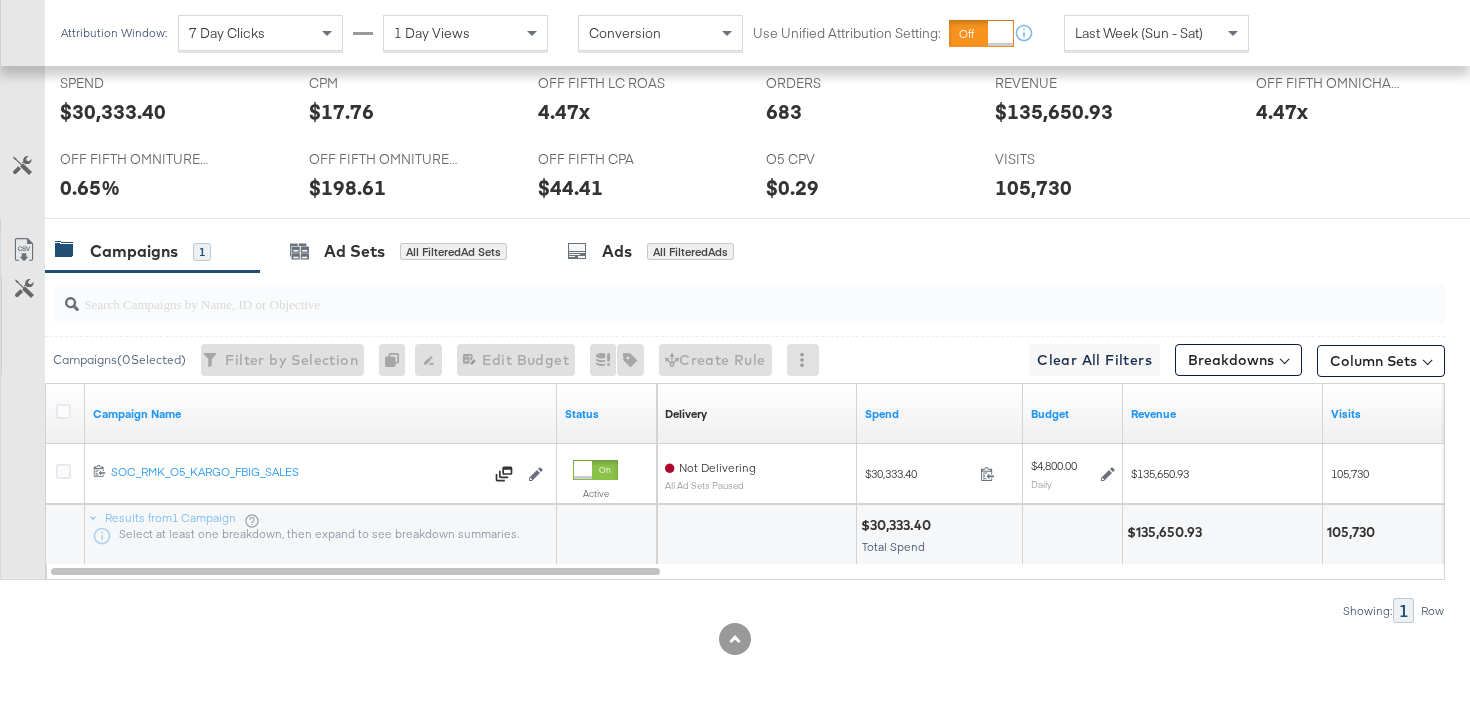 click on "Attribution Window:  7 Day Clicks 1 Day Views Conversion Use Unified Attribution Setting: If you set use unified attribution setting, your query's conversion metric attribution and campaign optimization will use the attribution setting of the ad object(s) being queried — a single period of time during which conversions are credited to ads and used to inform campaign optimization. Last Week (Sun - Sat)" at bounding box center (659, 33) 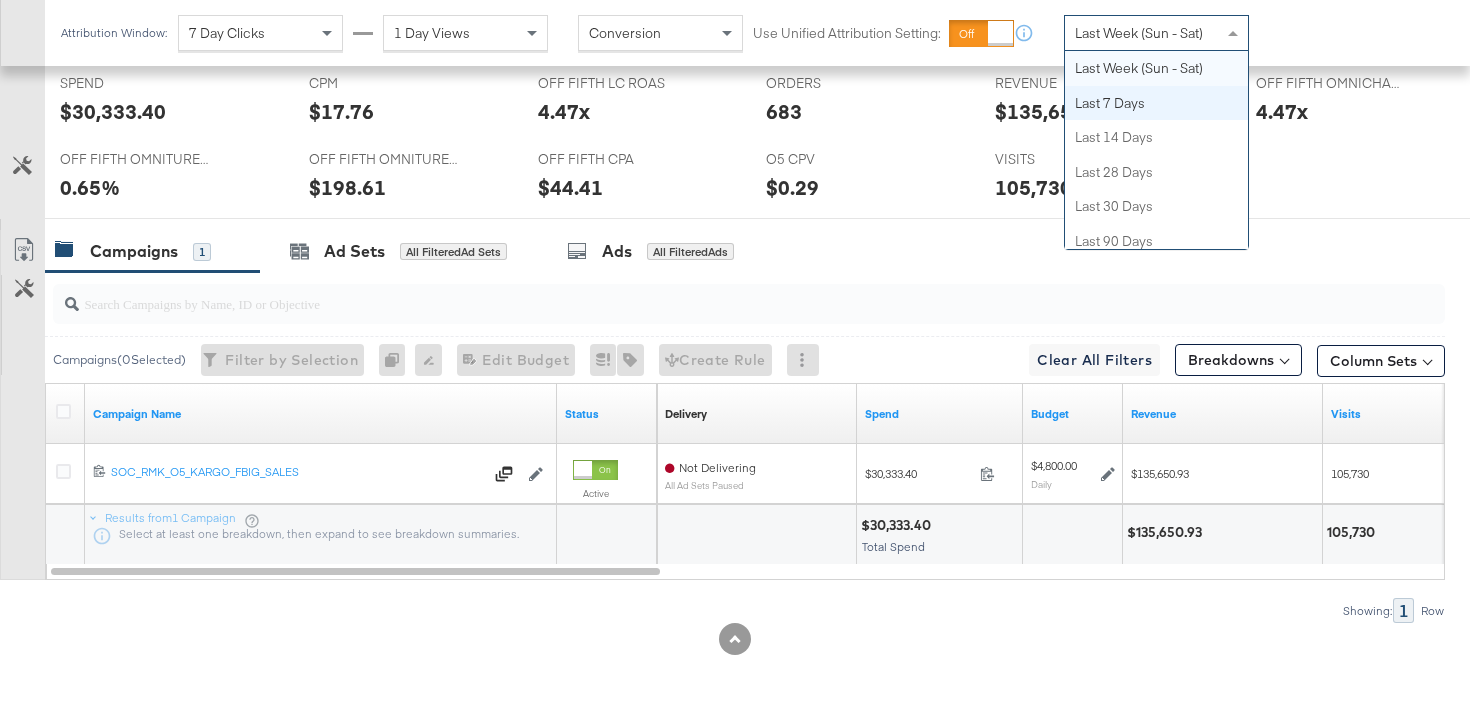 scroll, scrollTop: 0, scrollLeft: 0, axis: both 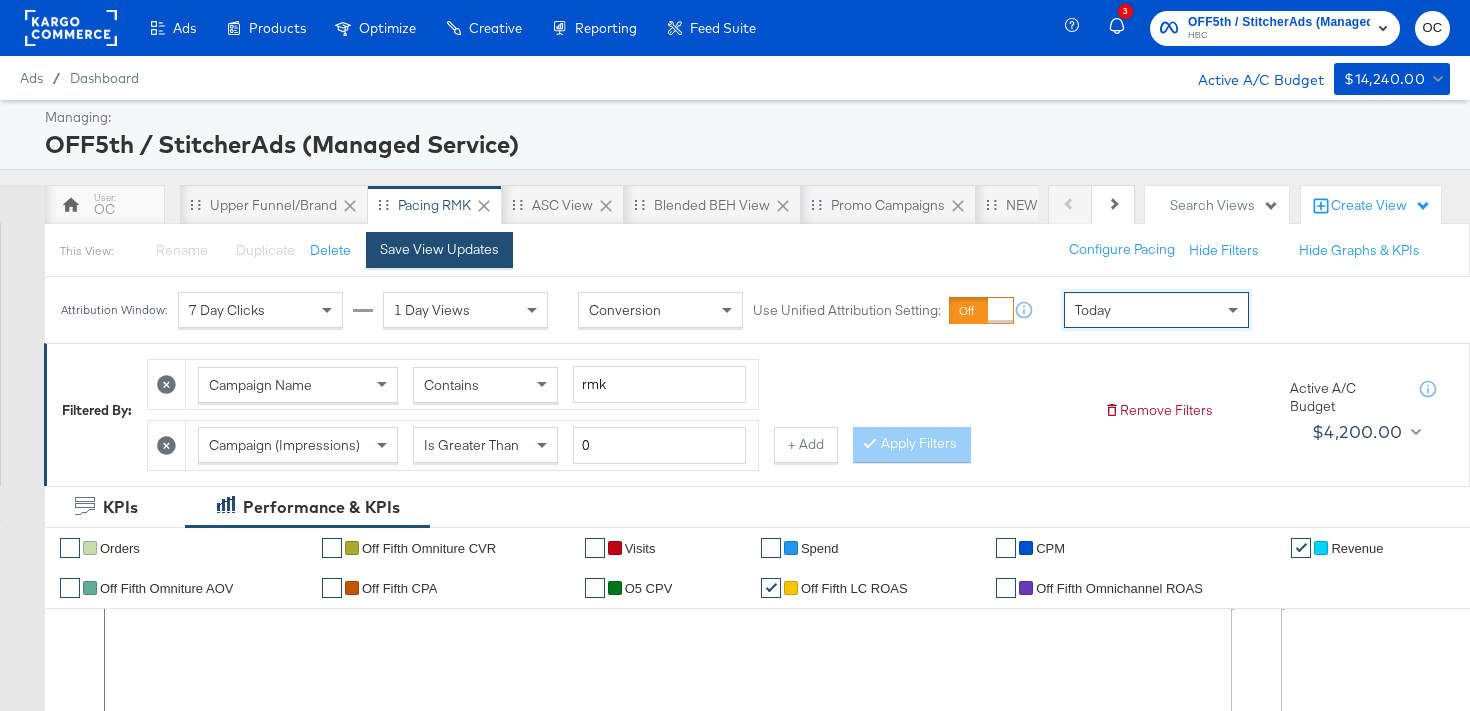 click on "Save View Updates" at bounding box center [439, 250] 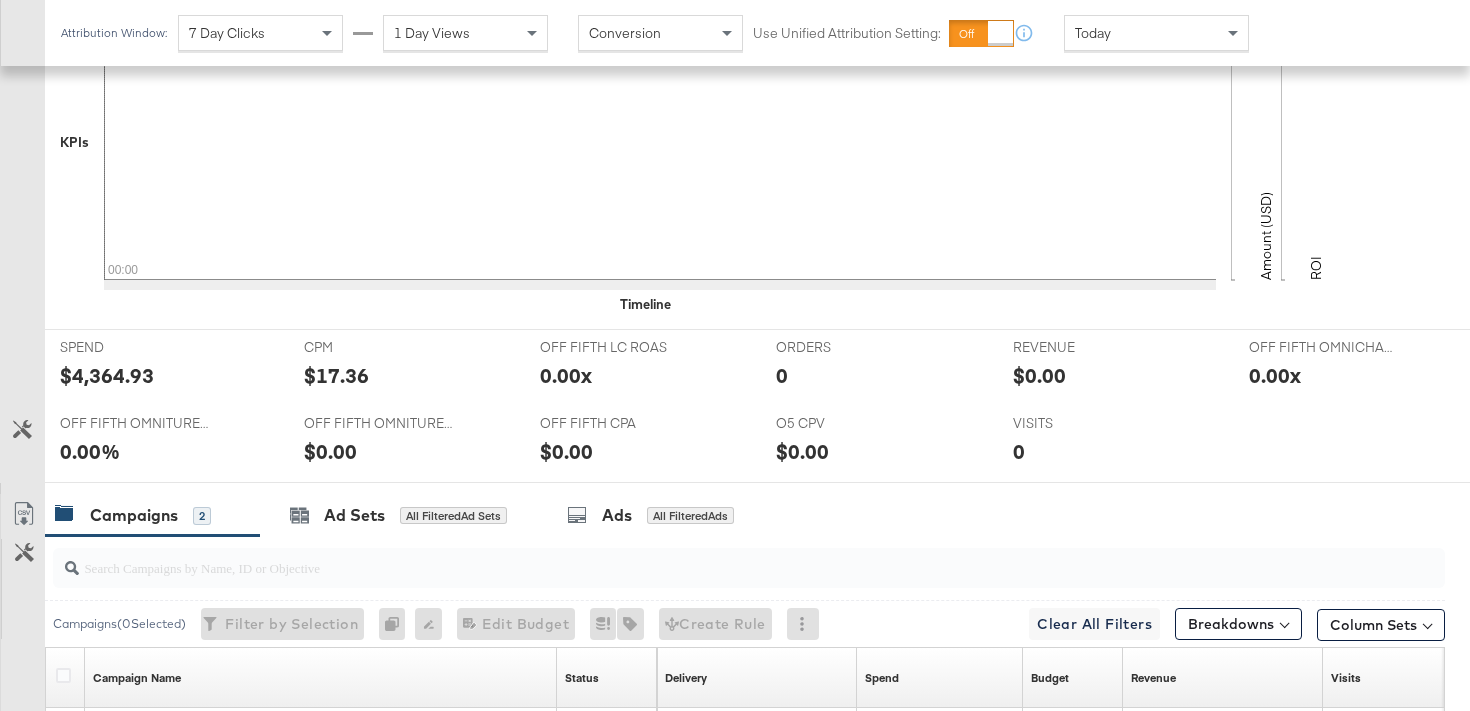 scroll, scrollTop: 953, scrollLeft: 0, axis: vertical 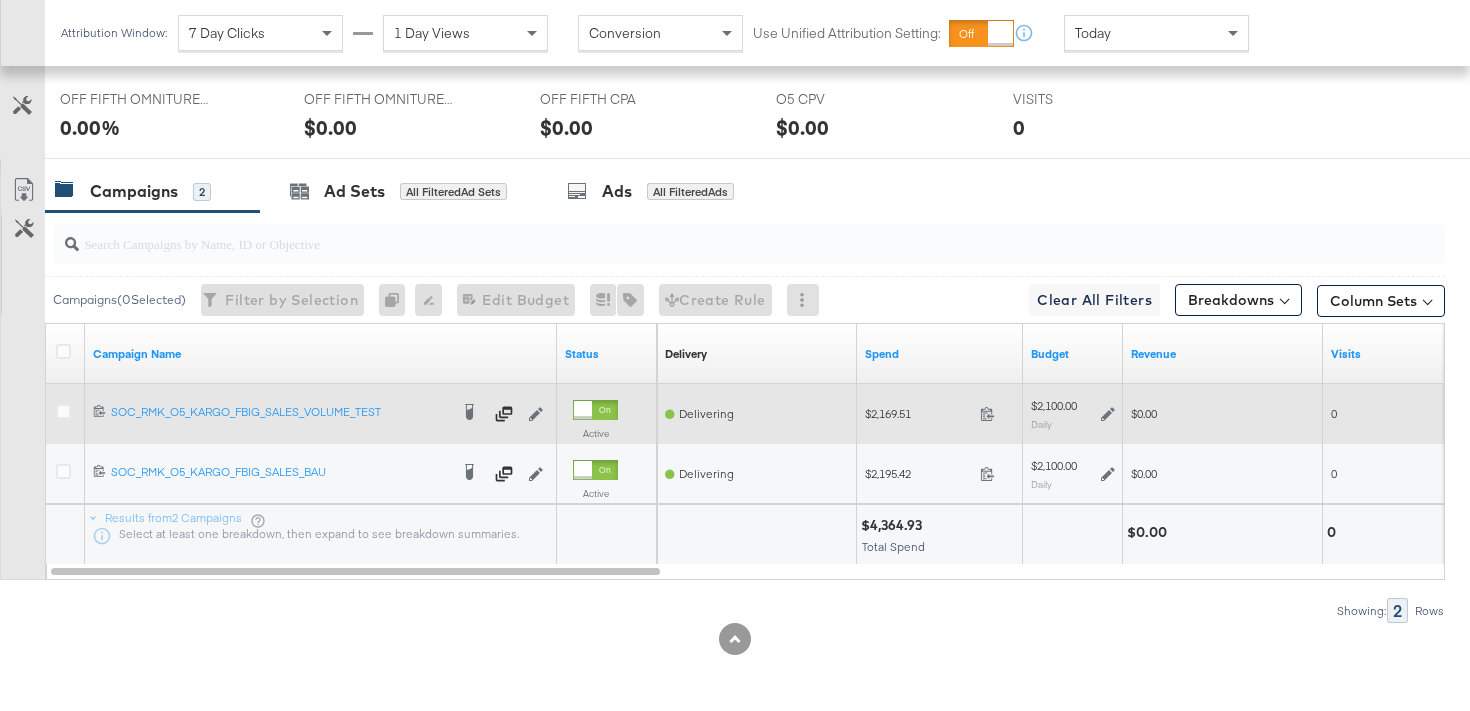 click 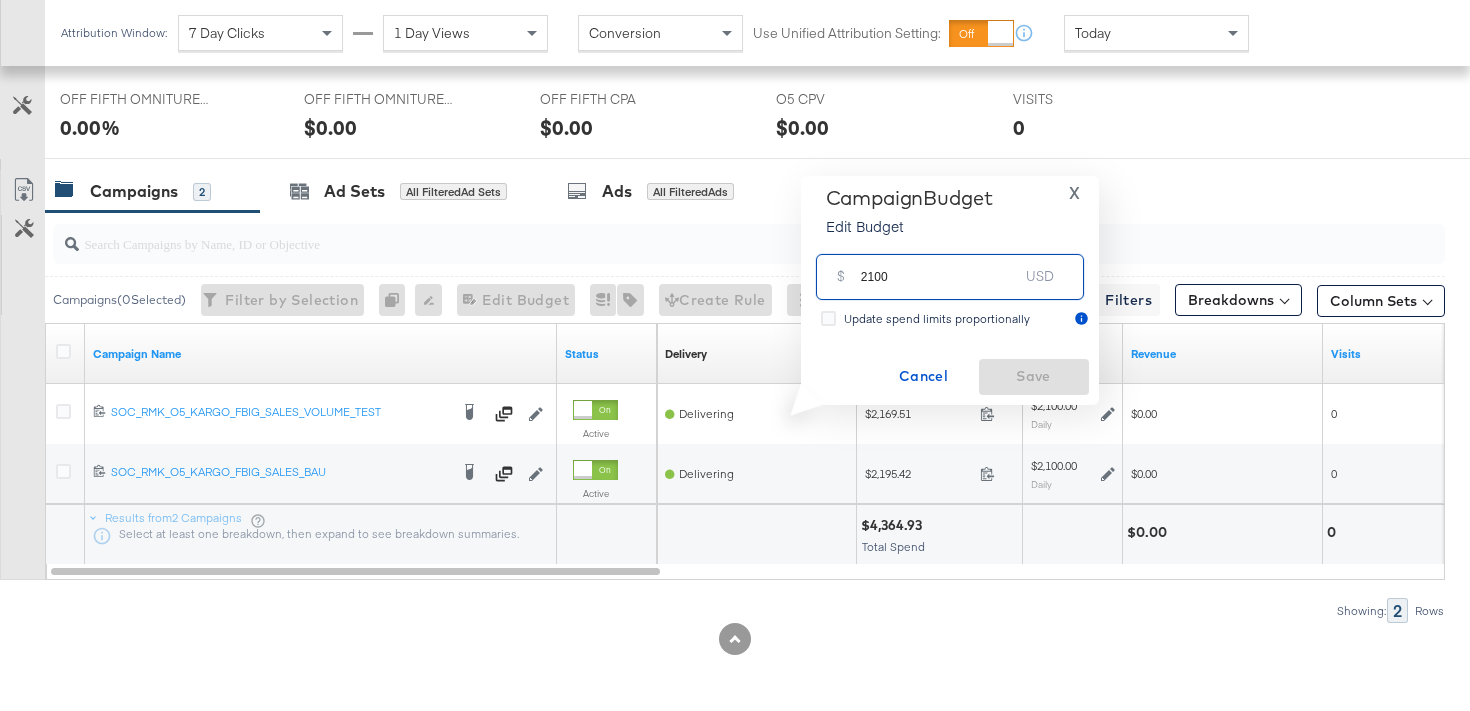 click on "2100" at bounding box center [940, 268] 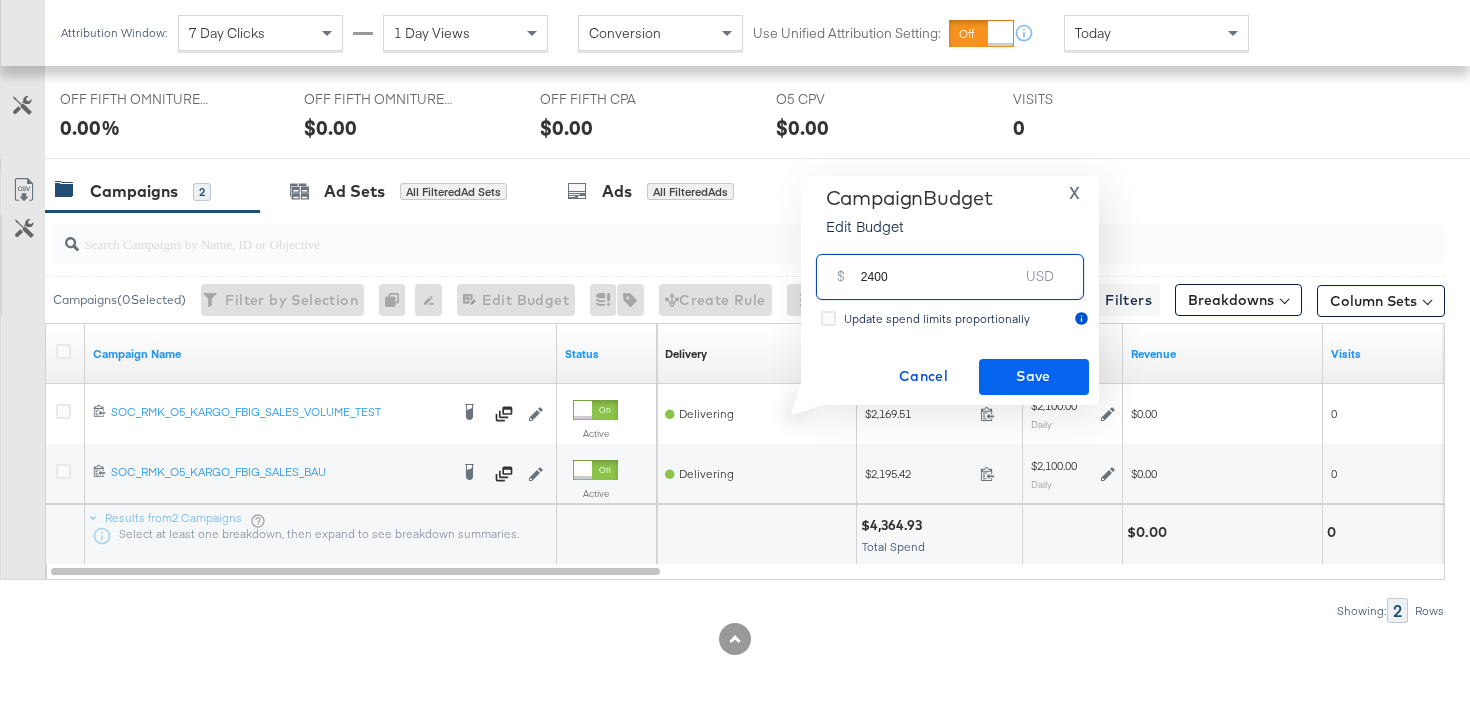 type on "2400" 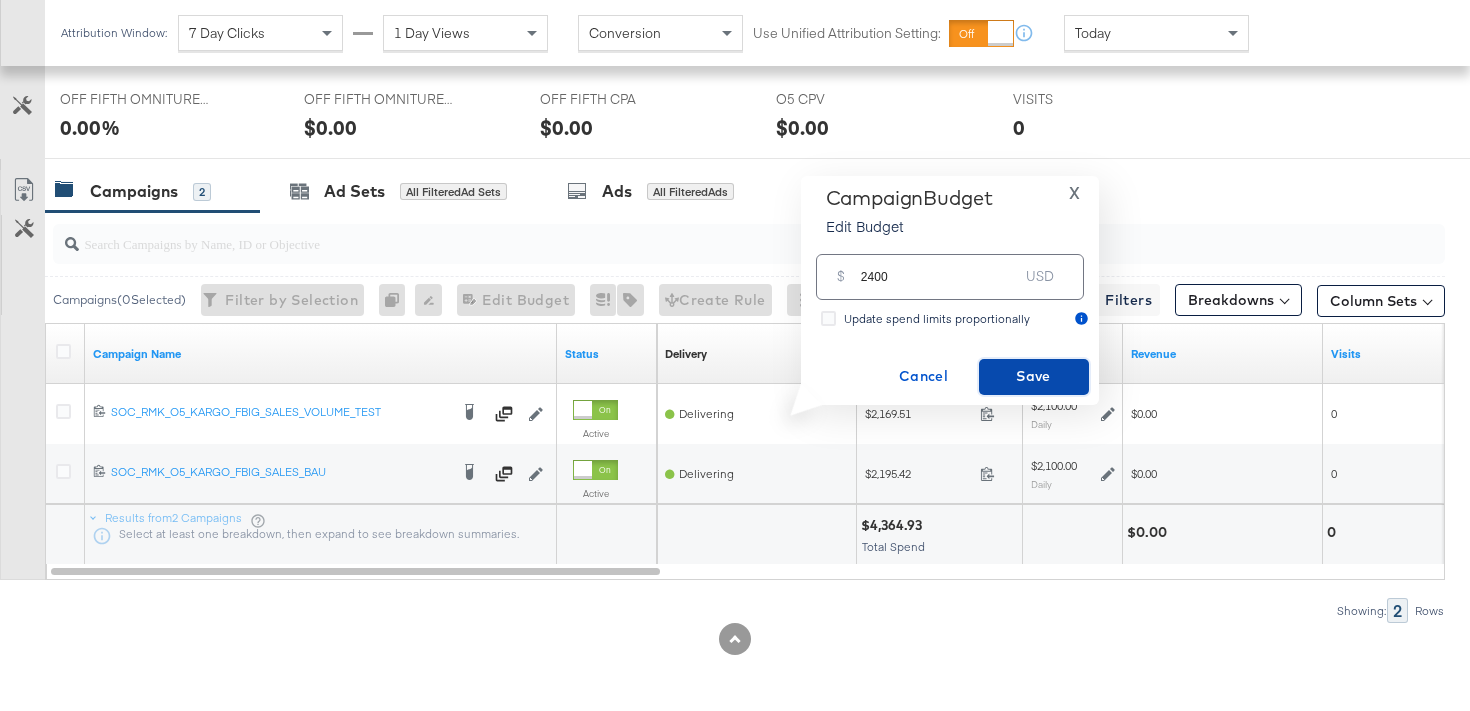 click on "Save" at bounding box center (1034, 376) 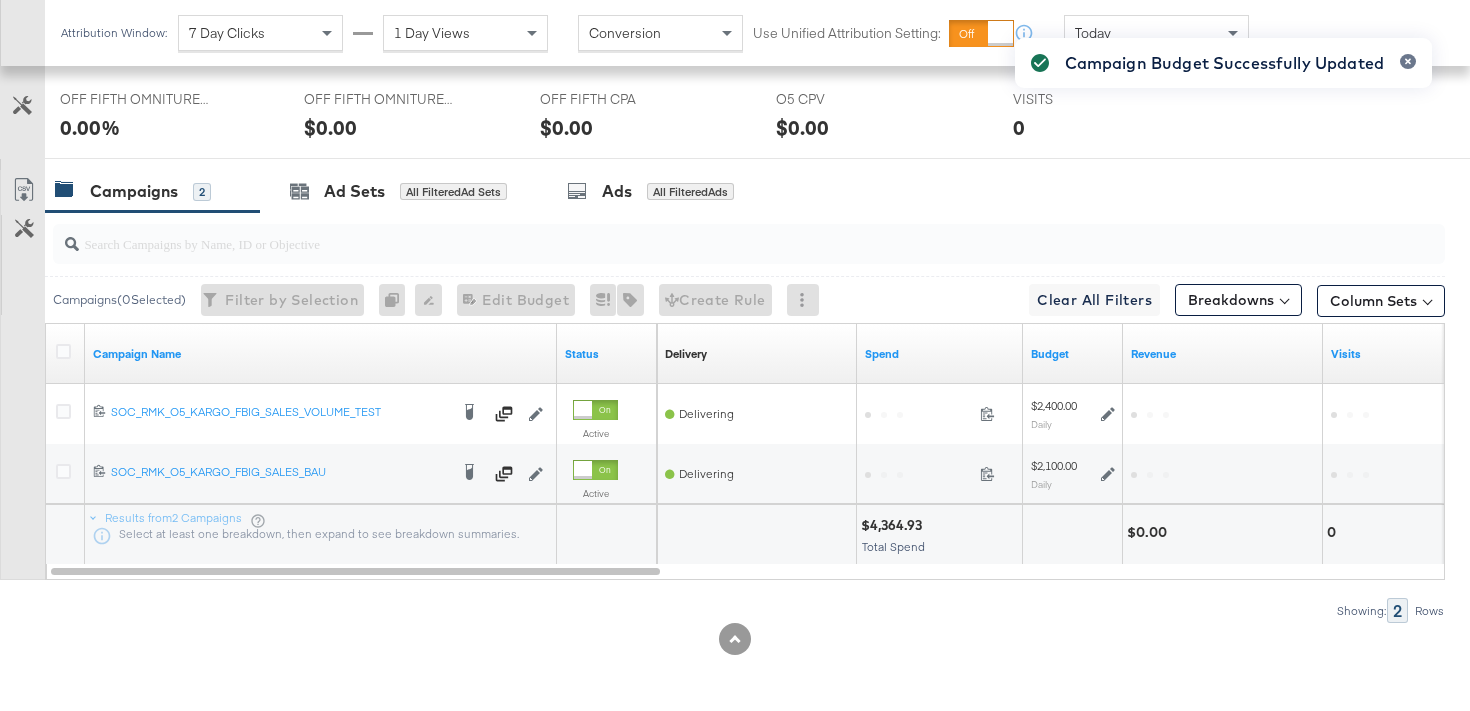 click on "Campaign Budget Successfully Updated" at bounding box center [1223, 319] 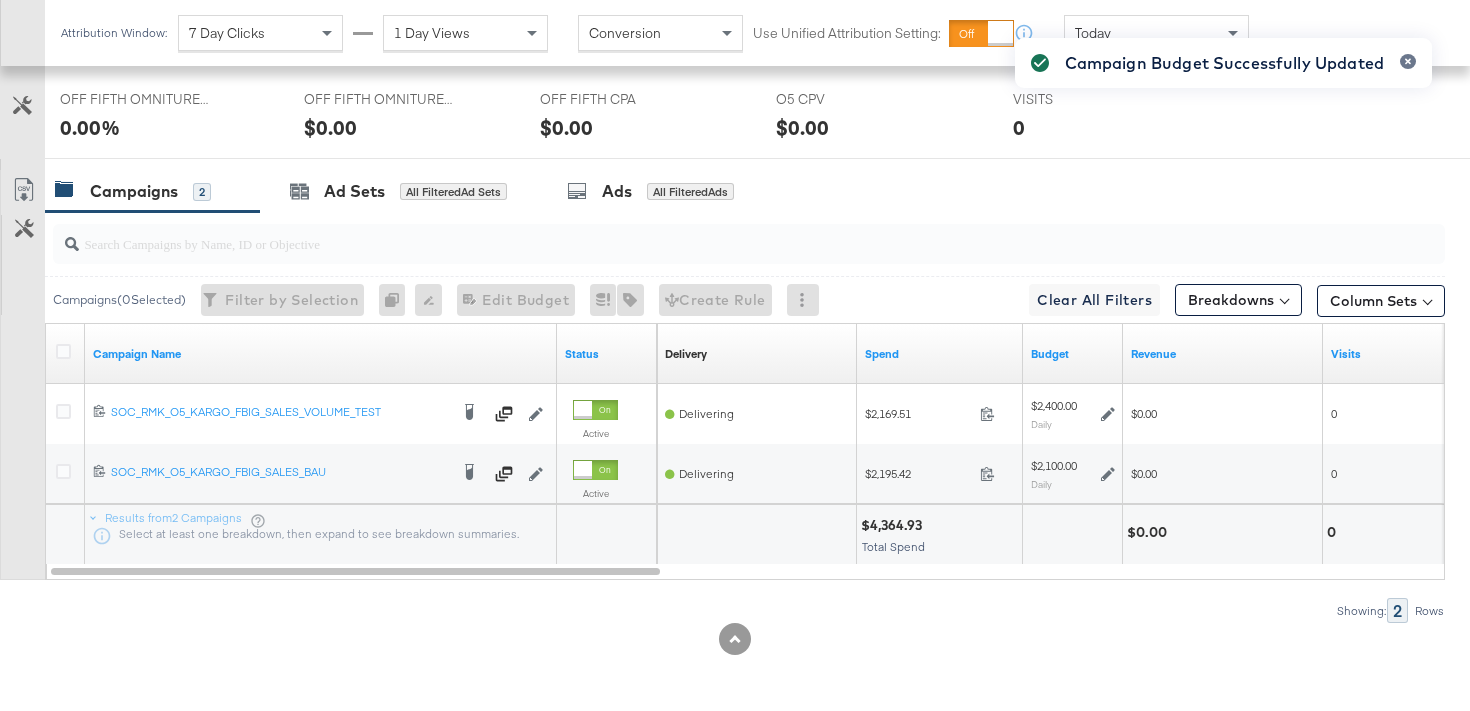click on "Campaign Budget Successfully Updated" at bounding box center [1223, 319] 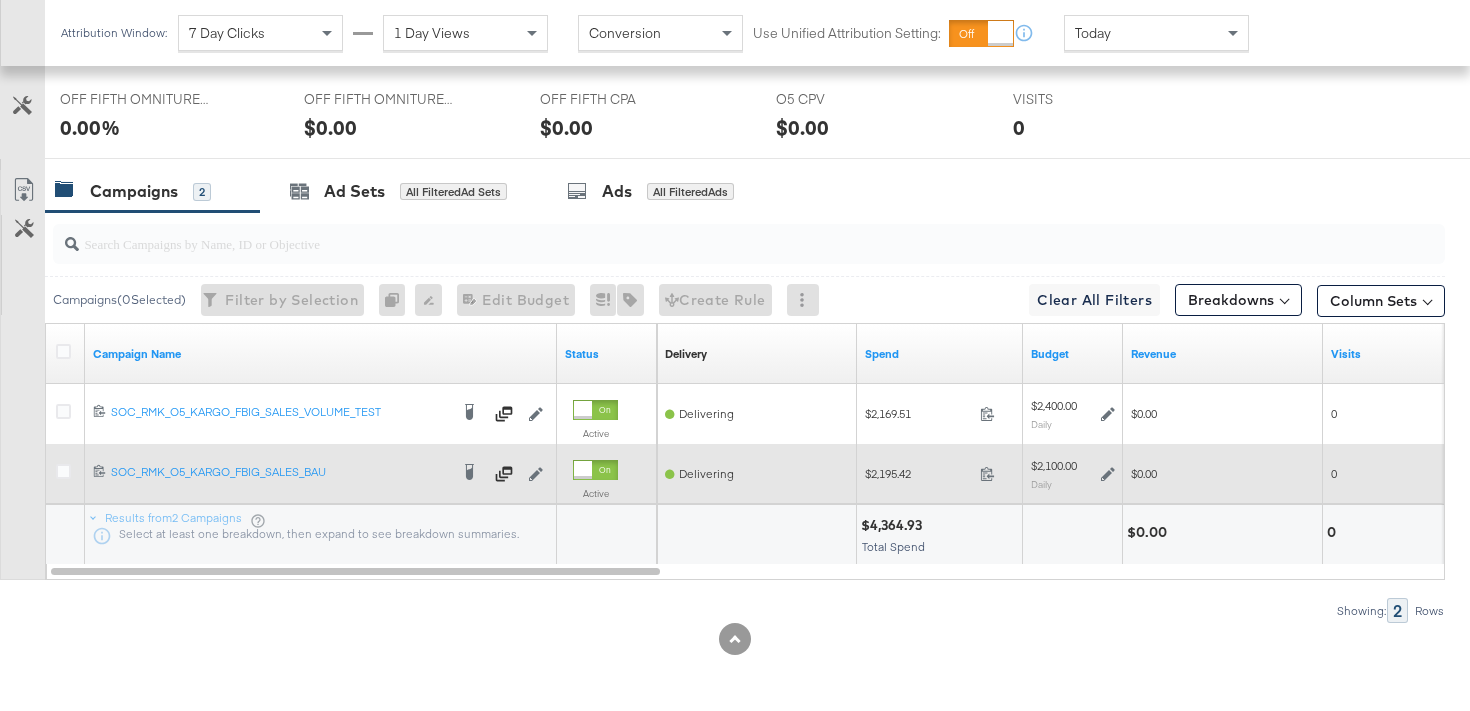 click 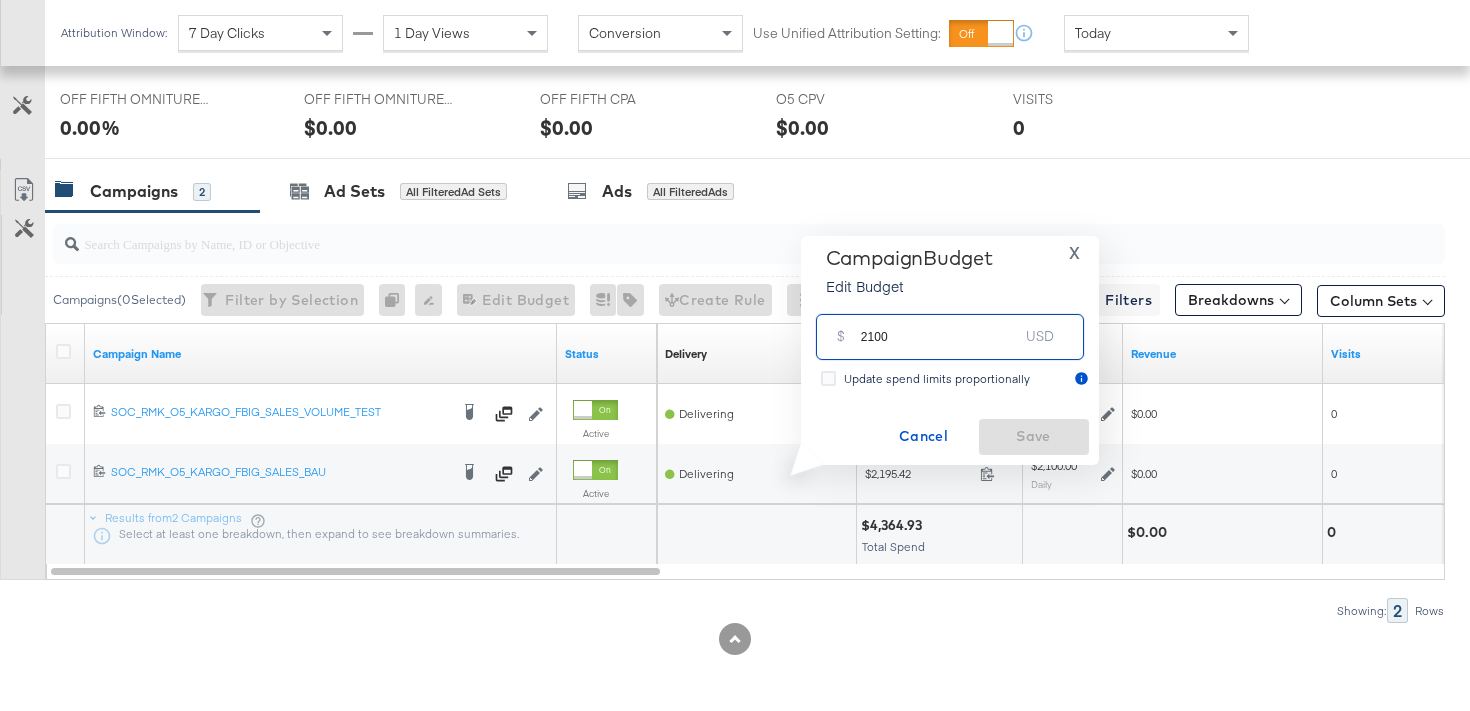 click on "2100" at bounding box center [940, 328] 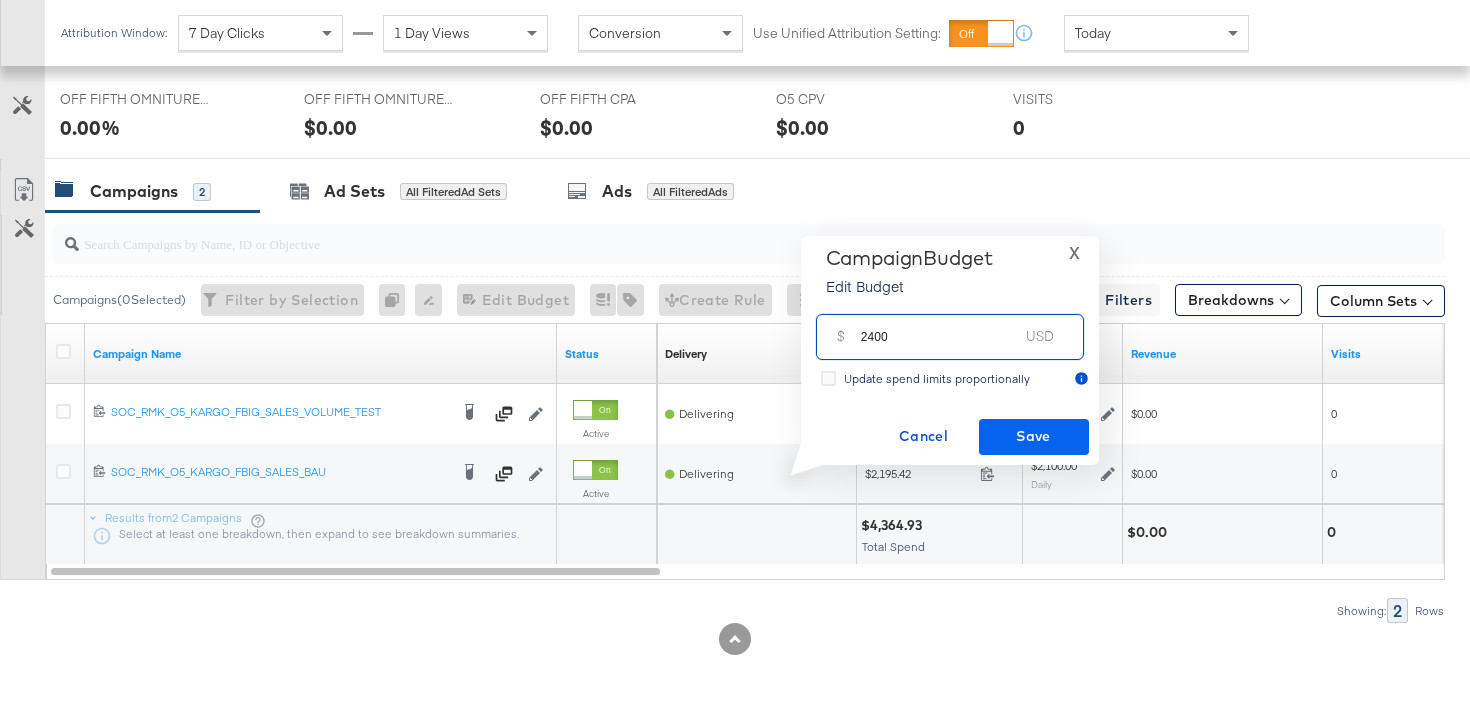 type on "2400" 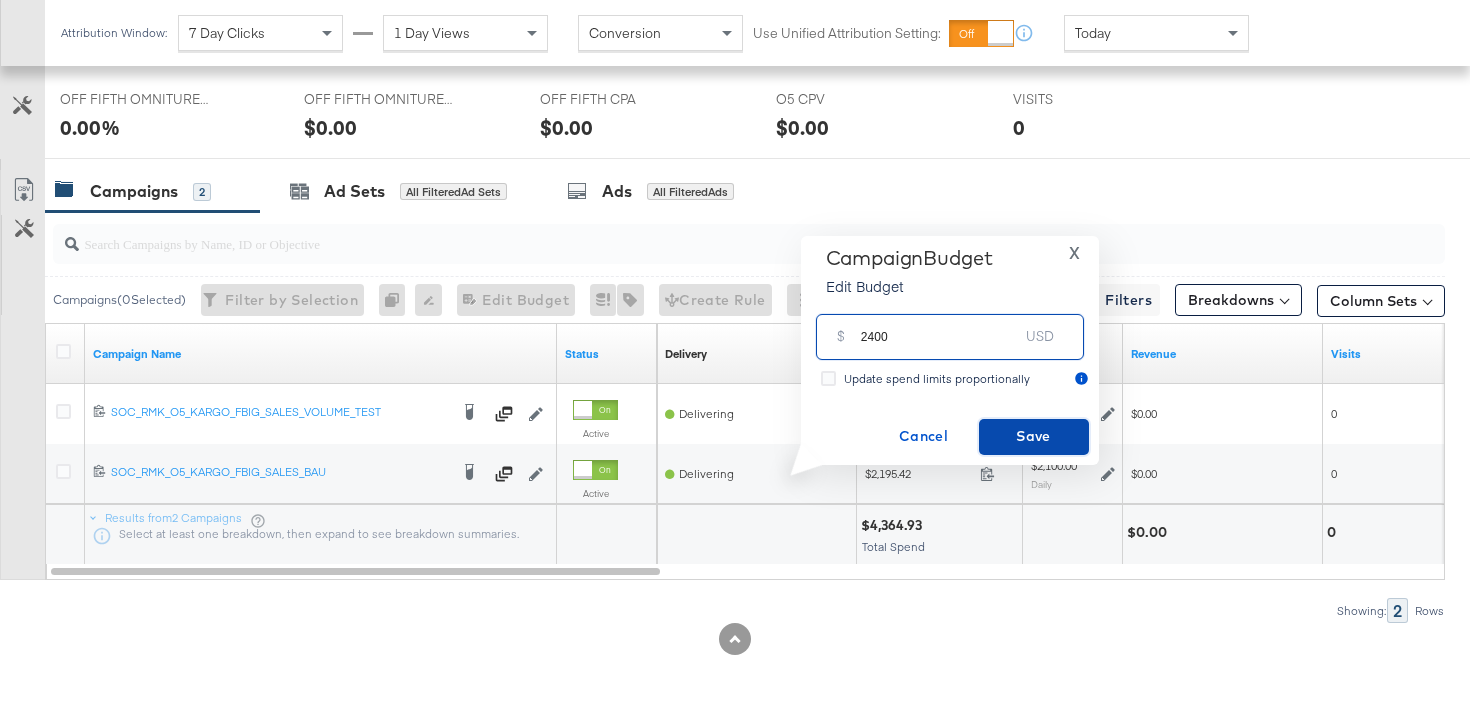 click on "Save" at bounding box center (1034, 436) 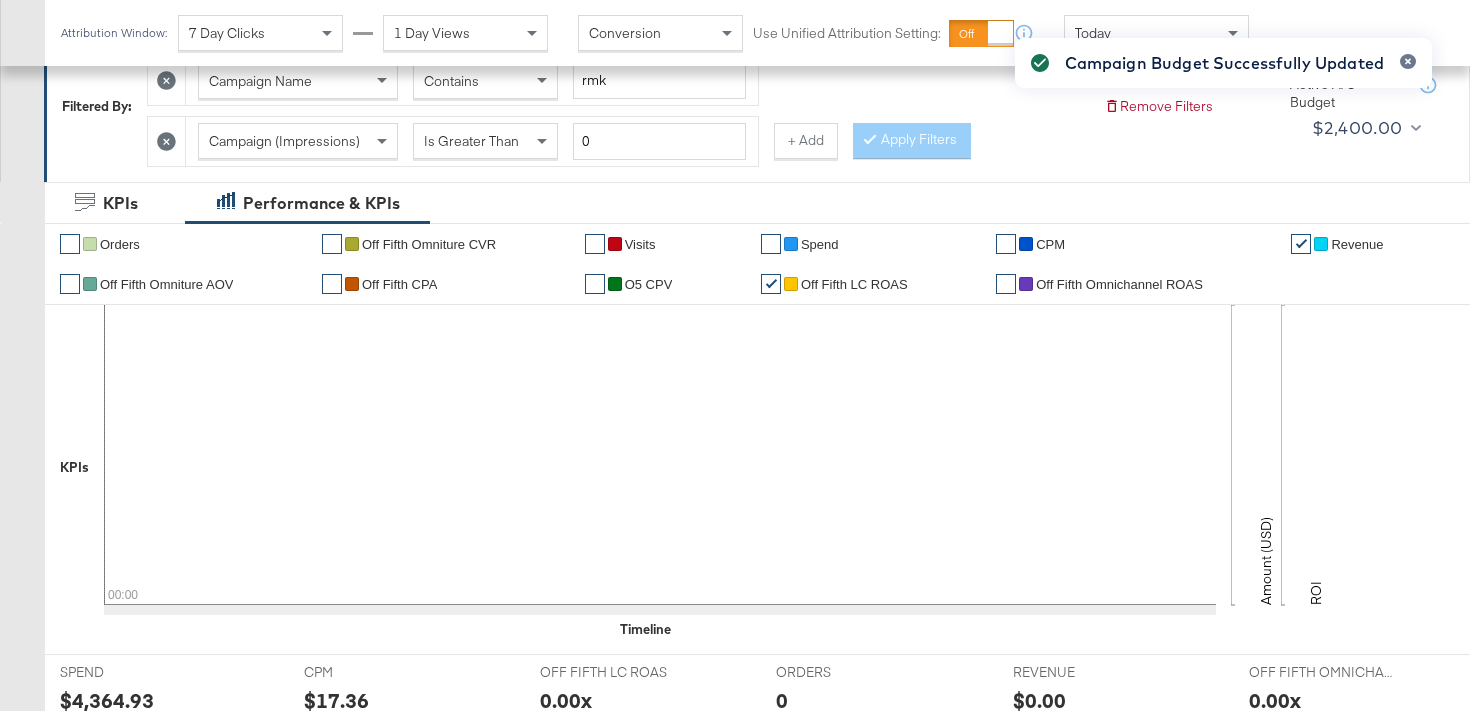 scroll, scrollTop: 0, scrollLeft: 0, axis: both 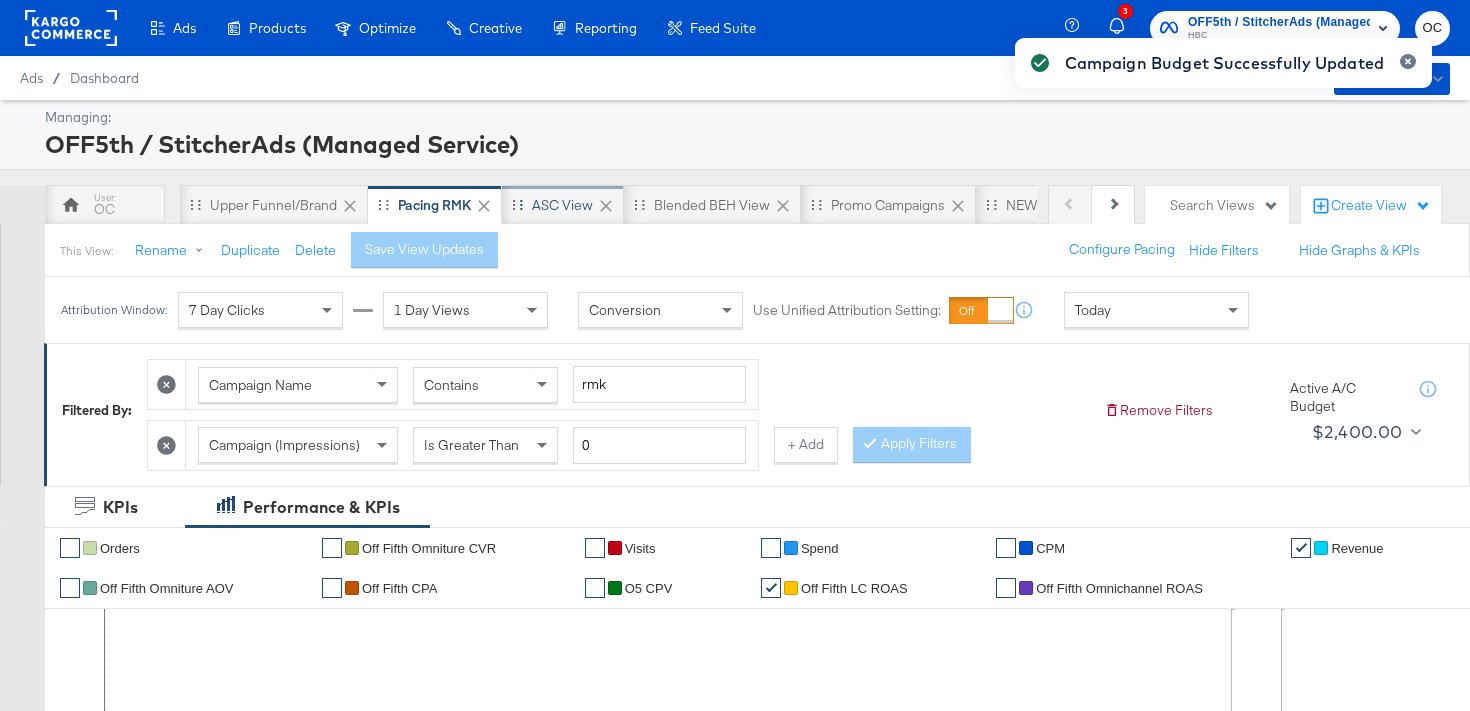 click on "ASC View" at bounding box center [562, 205] 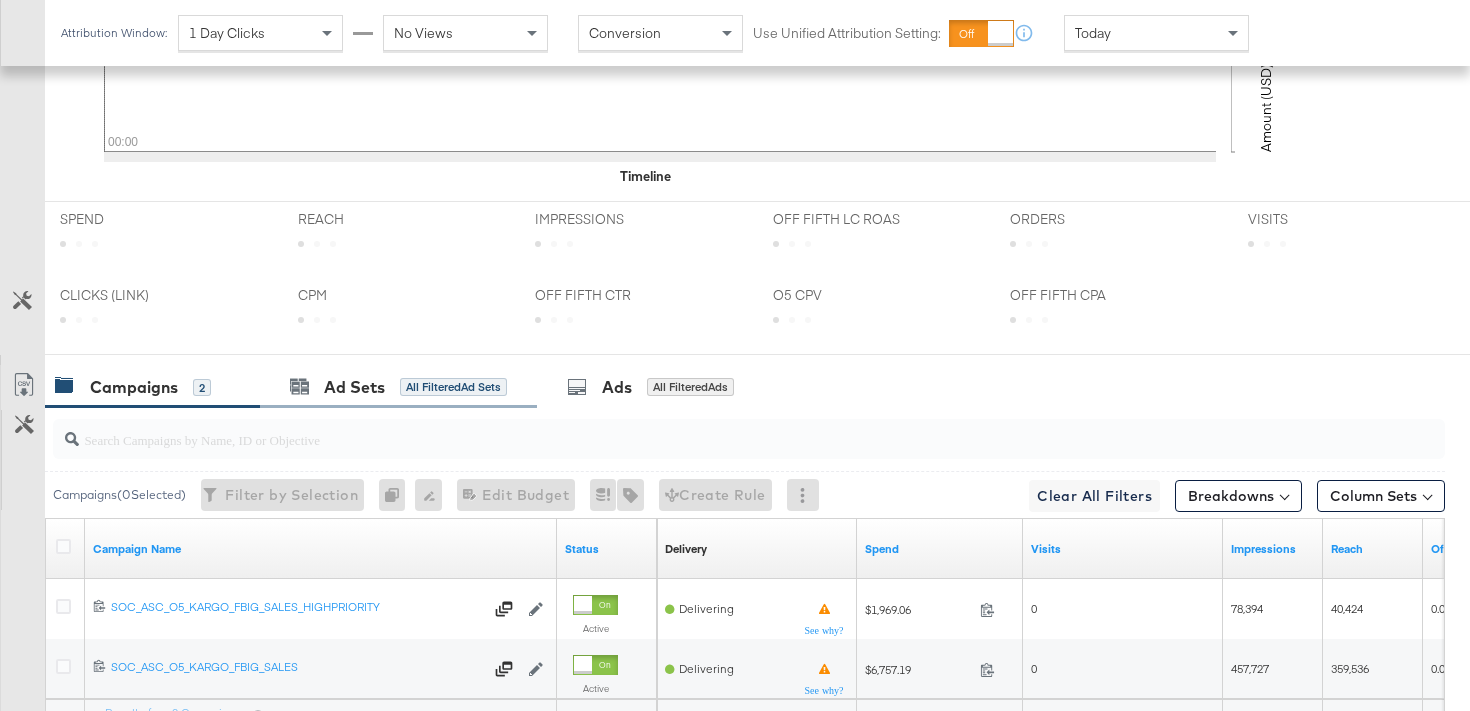 scroll, scrollTop: 1013, scrollLeft: 0, axis: vertical 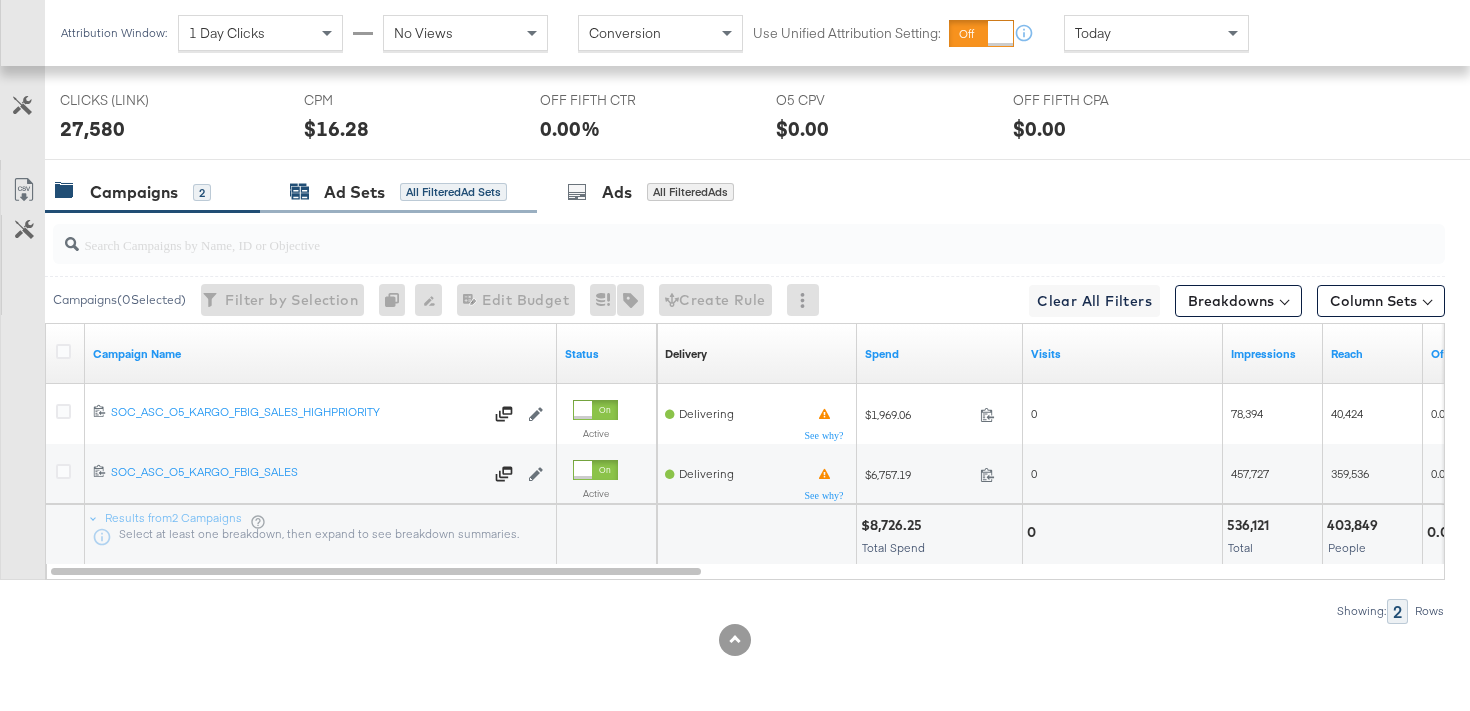 click on "Ad Sets All Filtered  Ad Sets" at bounding box center [398, 192] 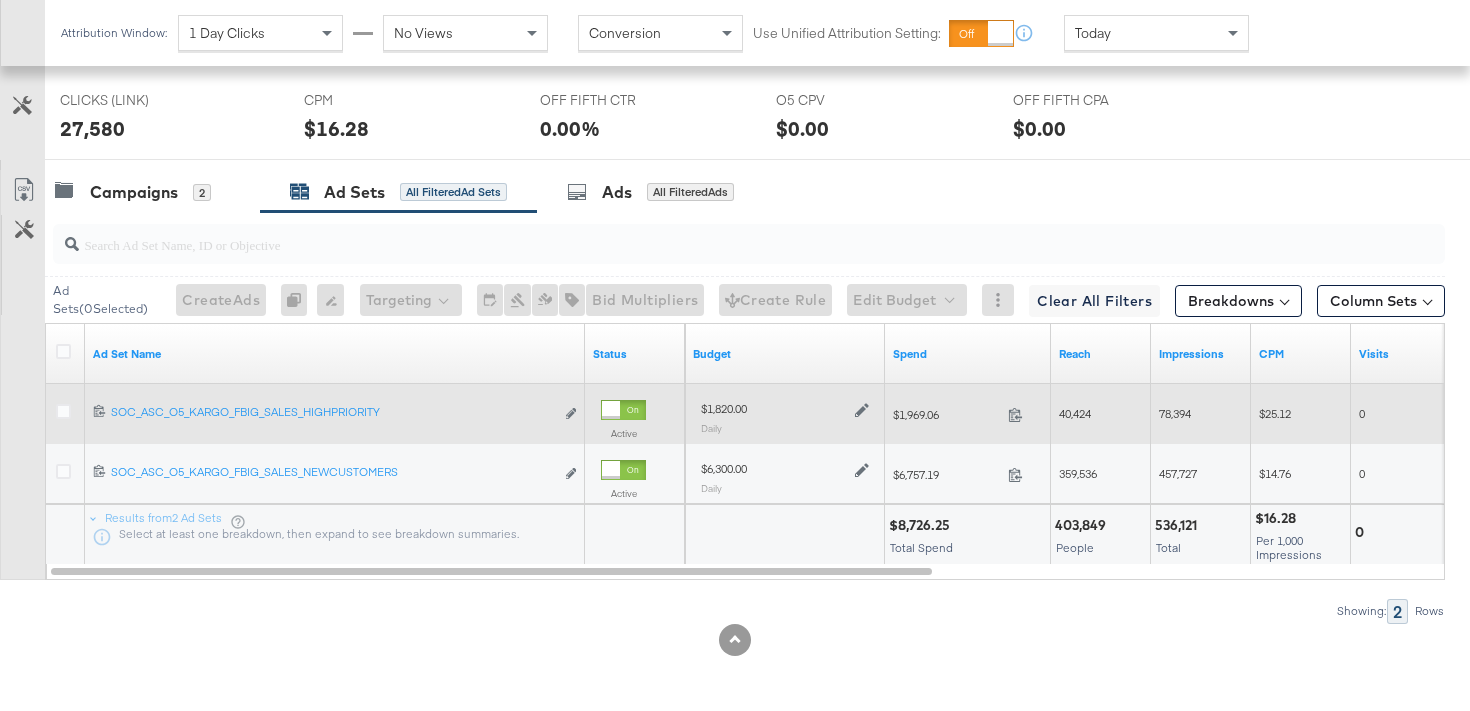 click 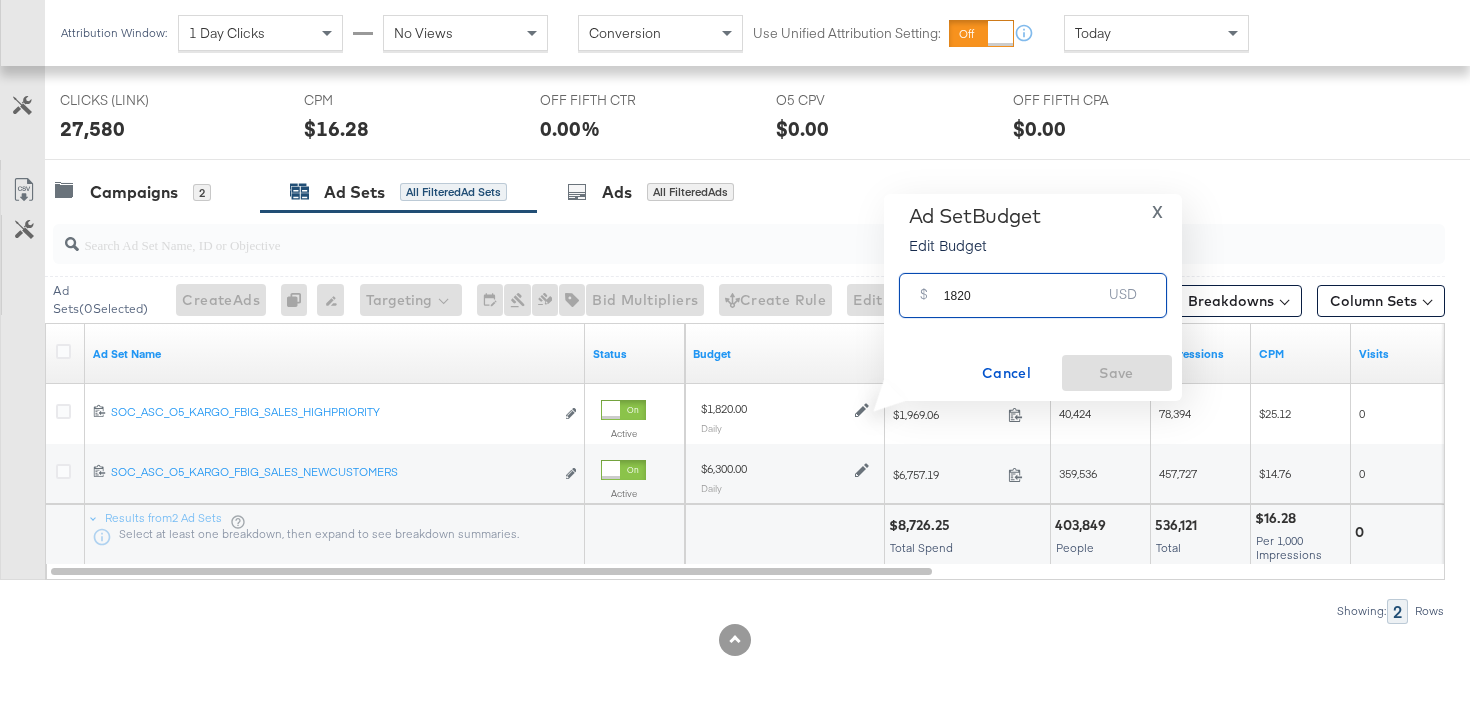 drag, startPoint x: 959, startPoint y: 295, endPoint x: 916, endPoint y: 294, distance: 43.011627 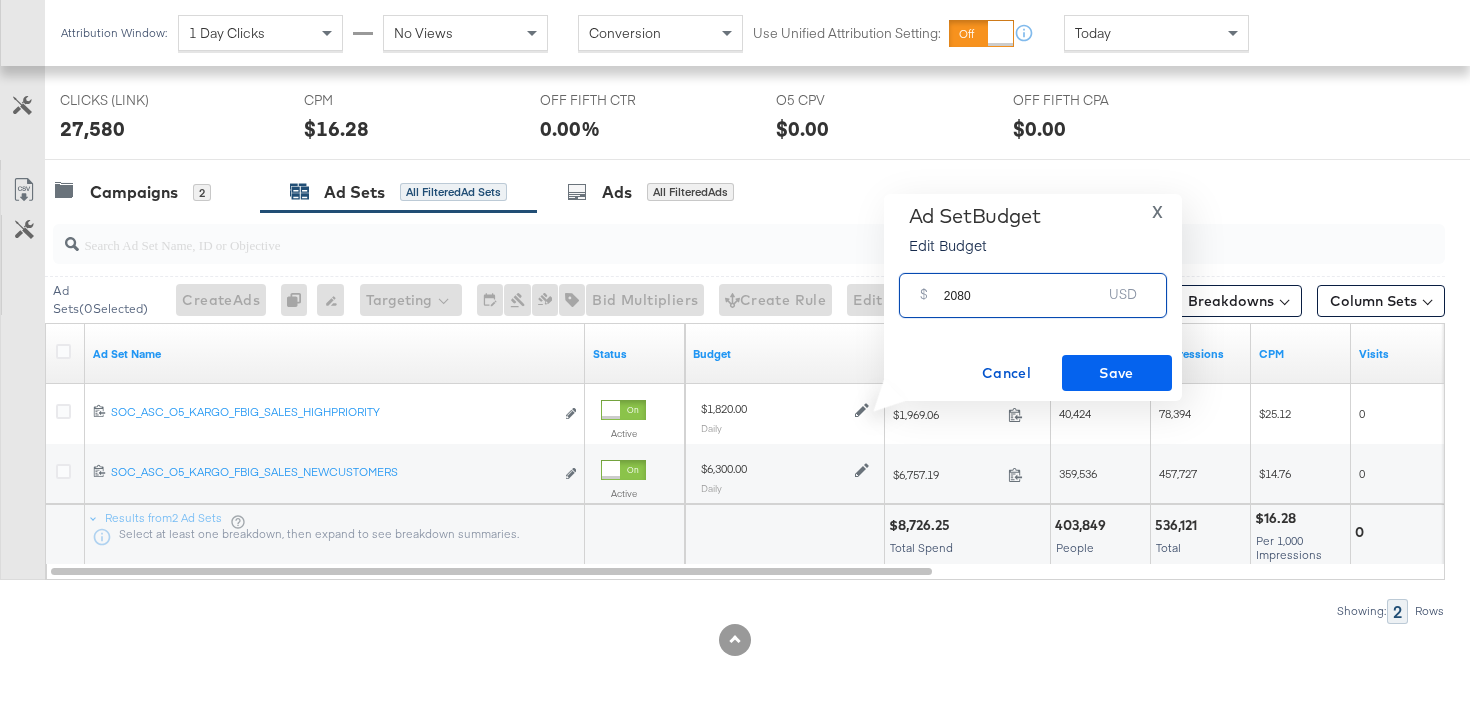 type on "2080" 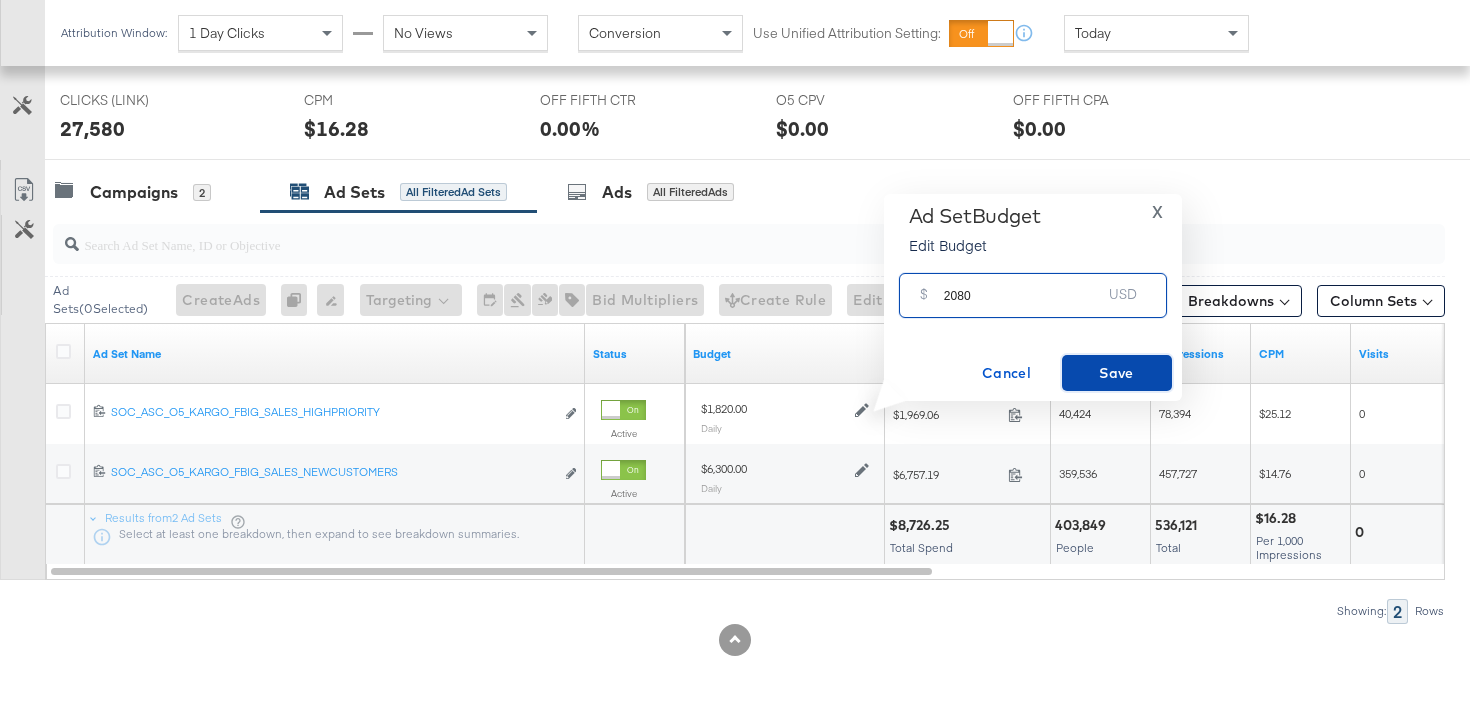 click on "Save" at bounding box center [1117, 373] 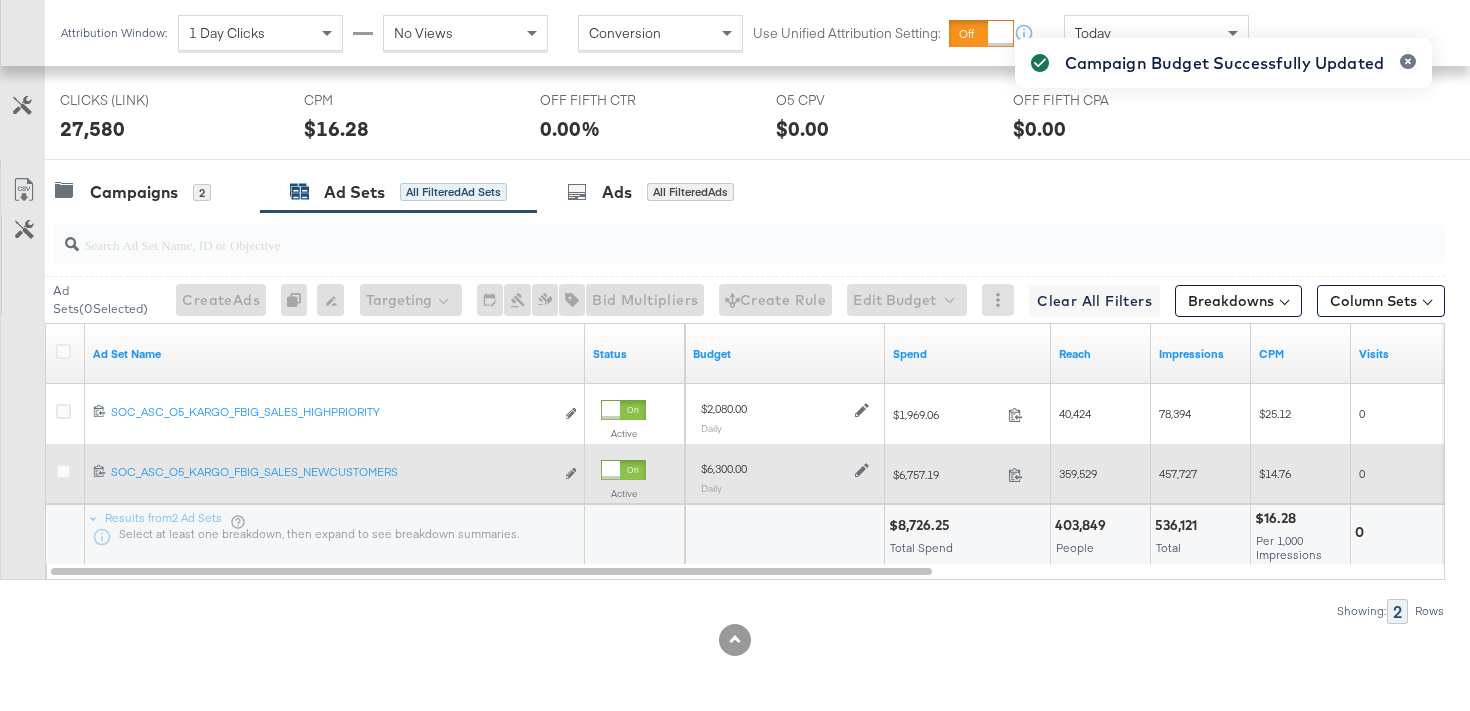 click 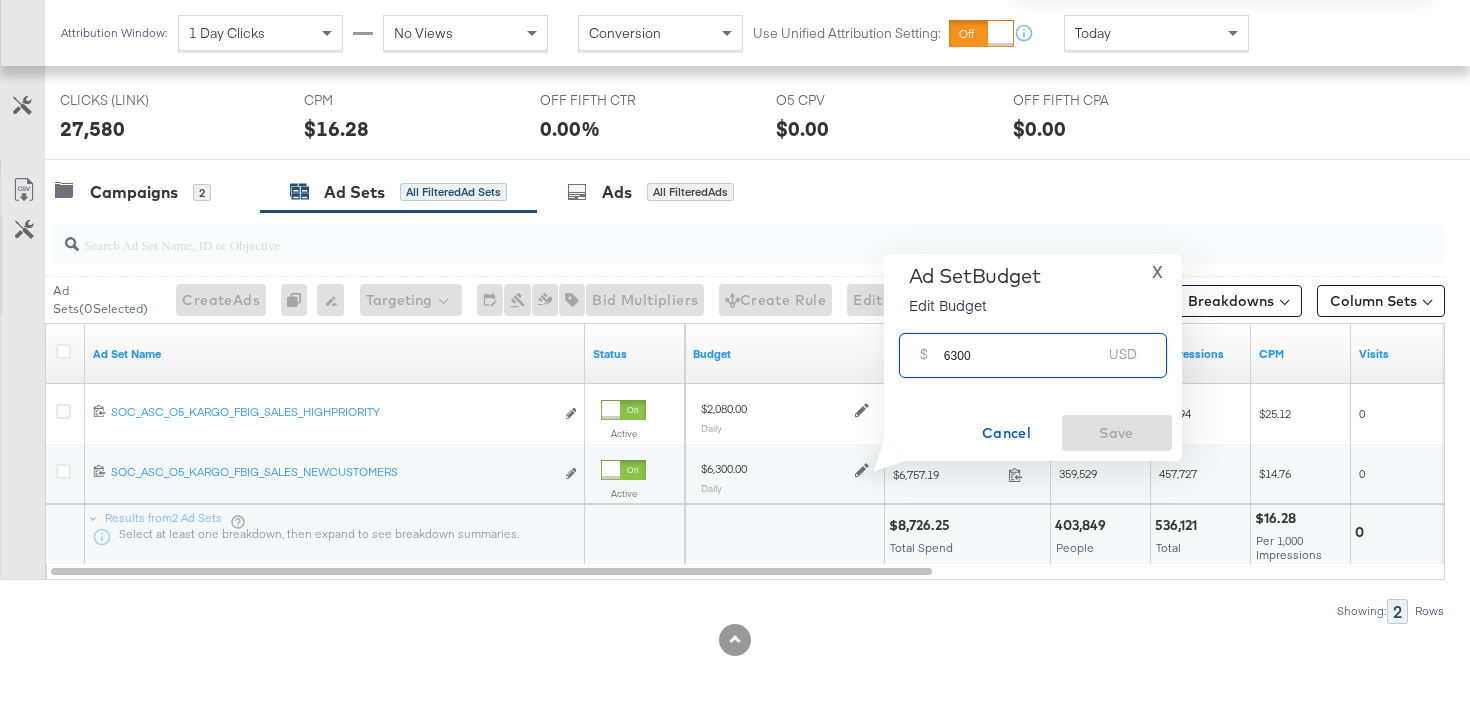 drag, startPoint x: 956, startPoint y: 357, endPoint x: 917, endPoint y: 355, distance: 39.051247 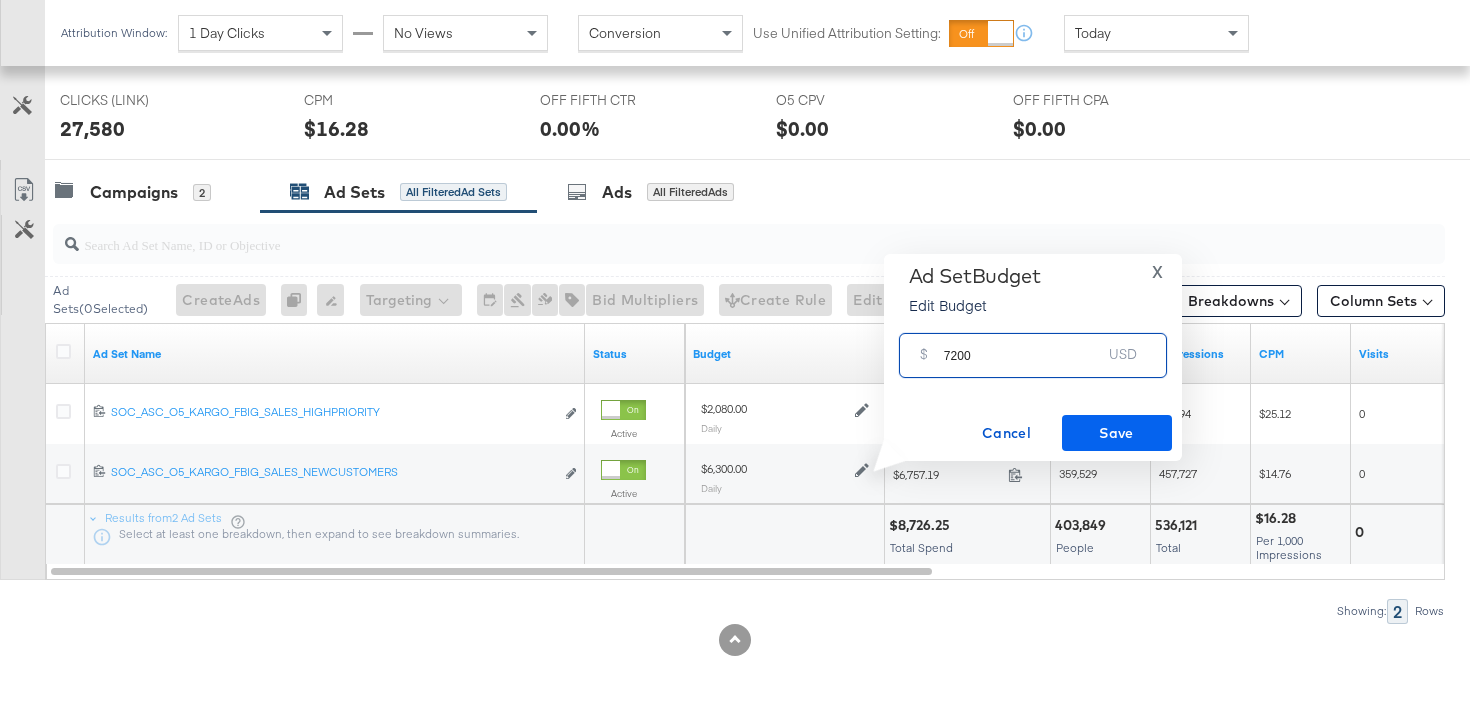 type on "7200" 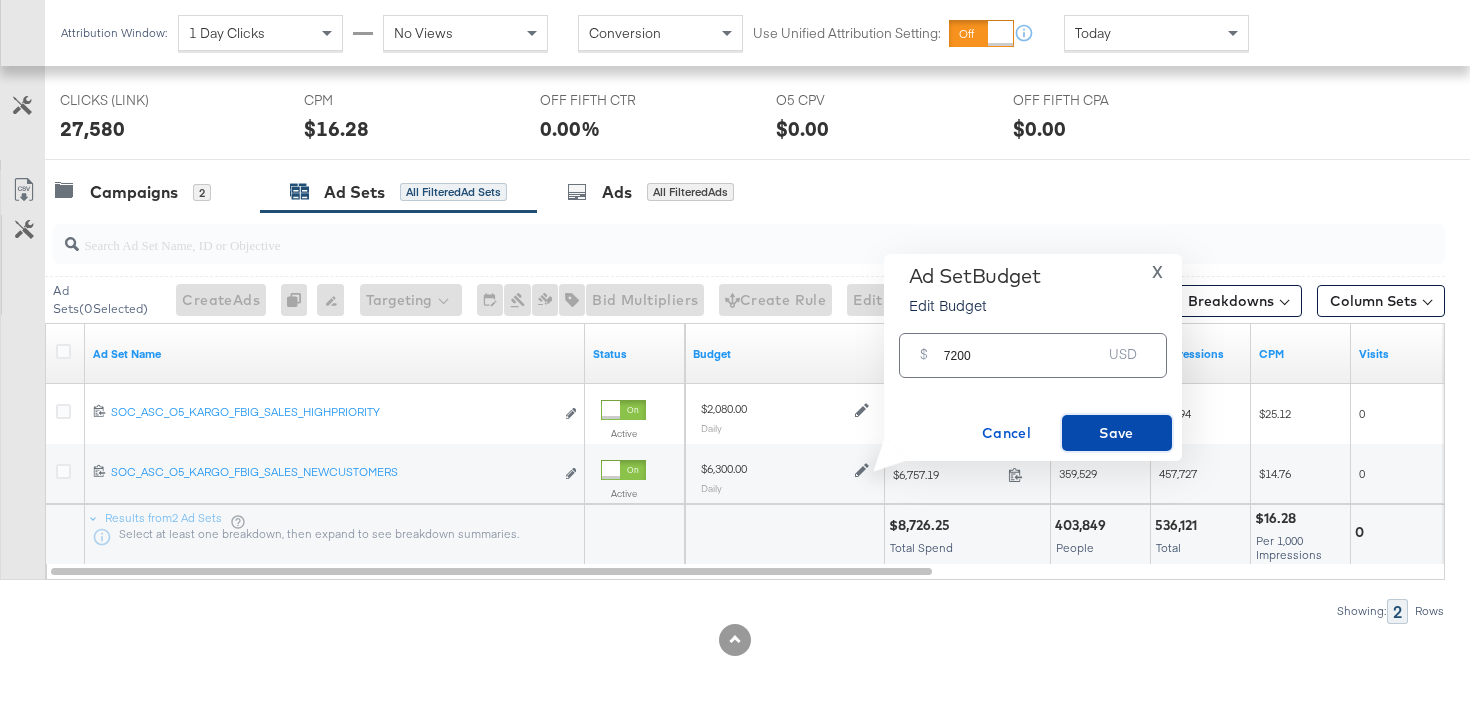 click on "Save" at bounding box center (1117, 433) 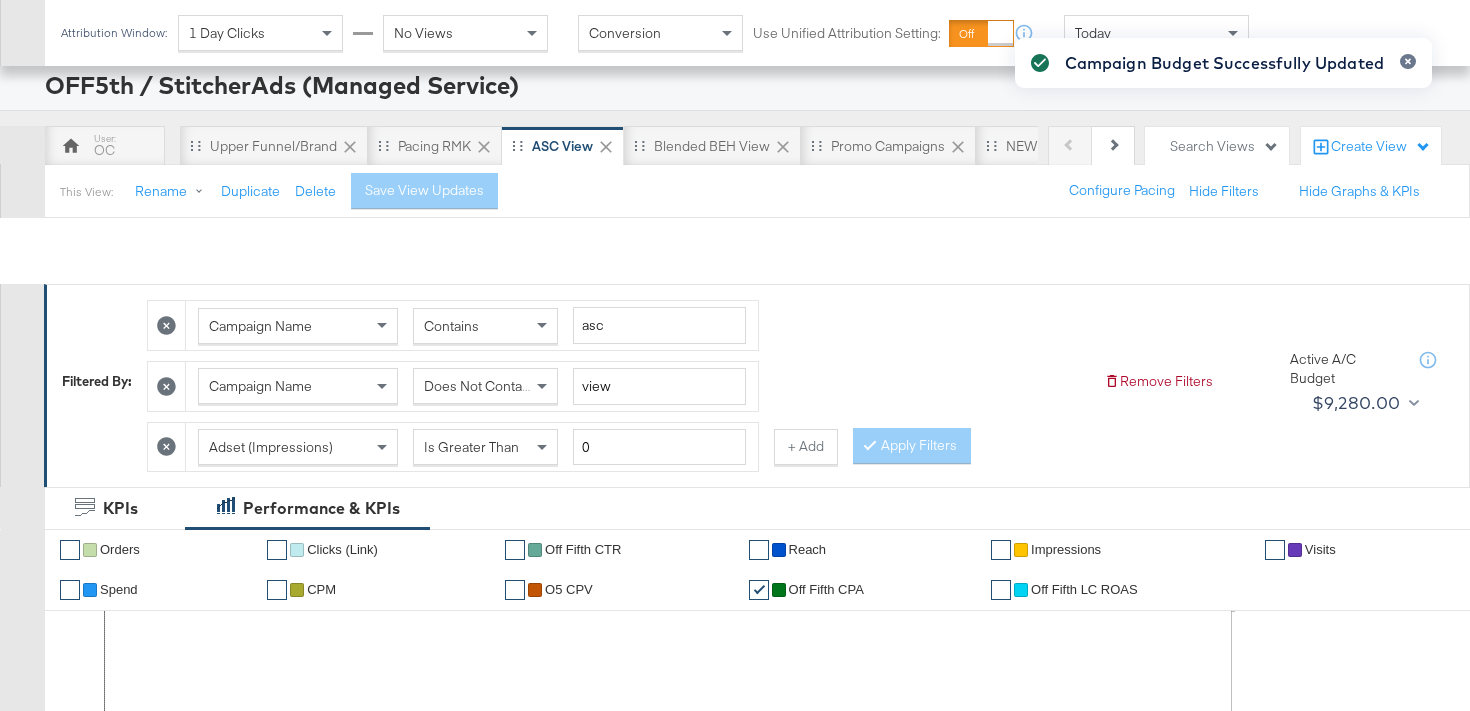 scroll, scrollTop: 0, scrollLeft: 0, axis: both 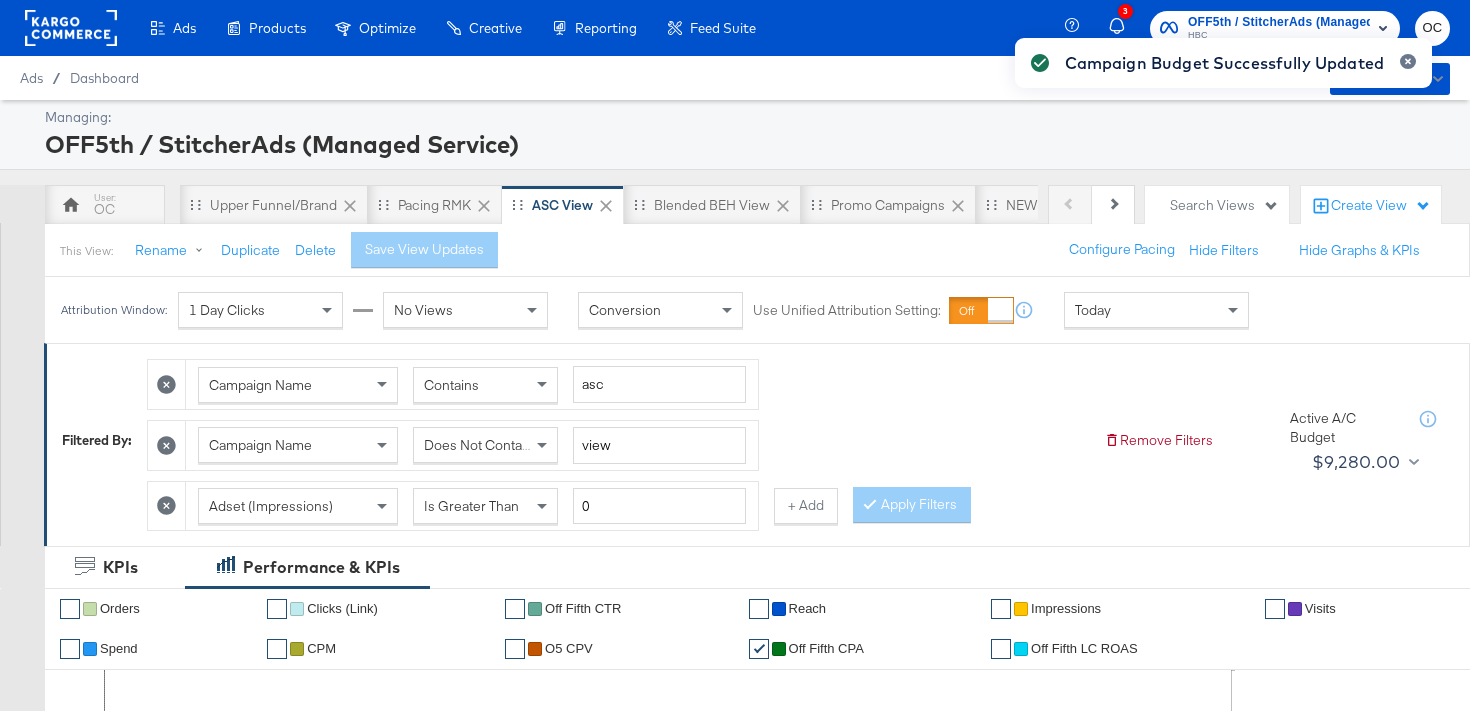 click on "Campaign Budget Successfully Updated" at bounding box center [1223, 319] 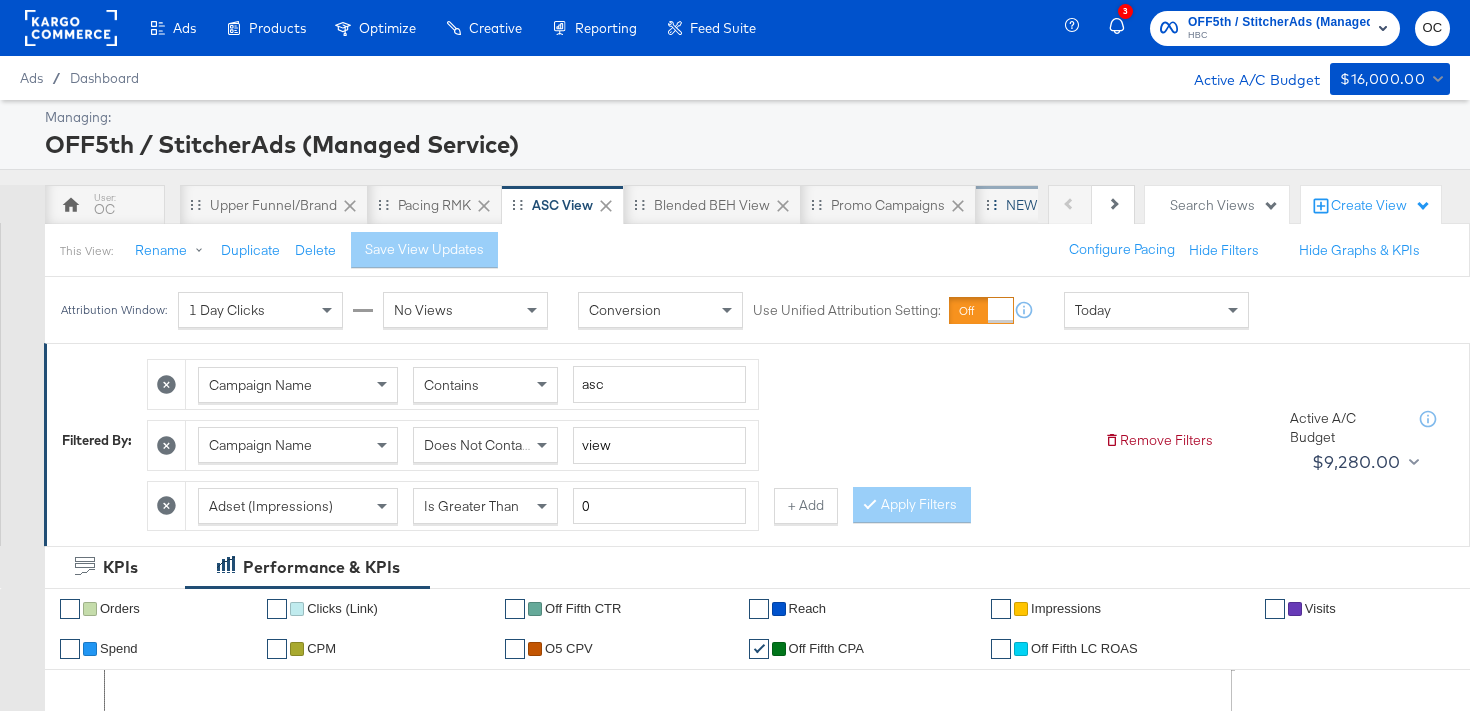 click on "NEW O5 Weekly Report" at bounding box center (1079, 205) 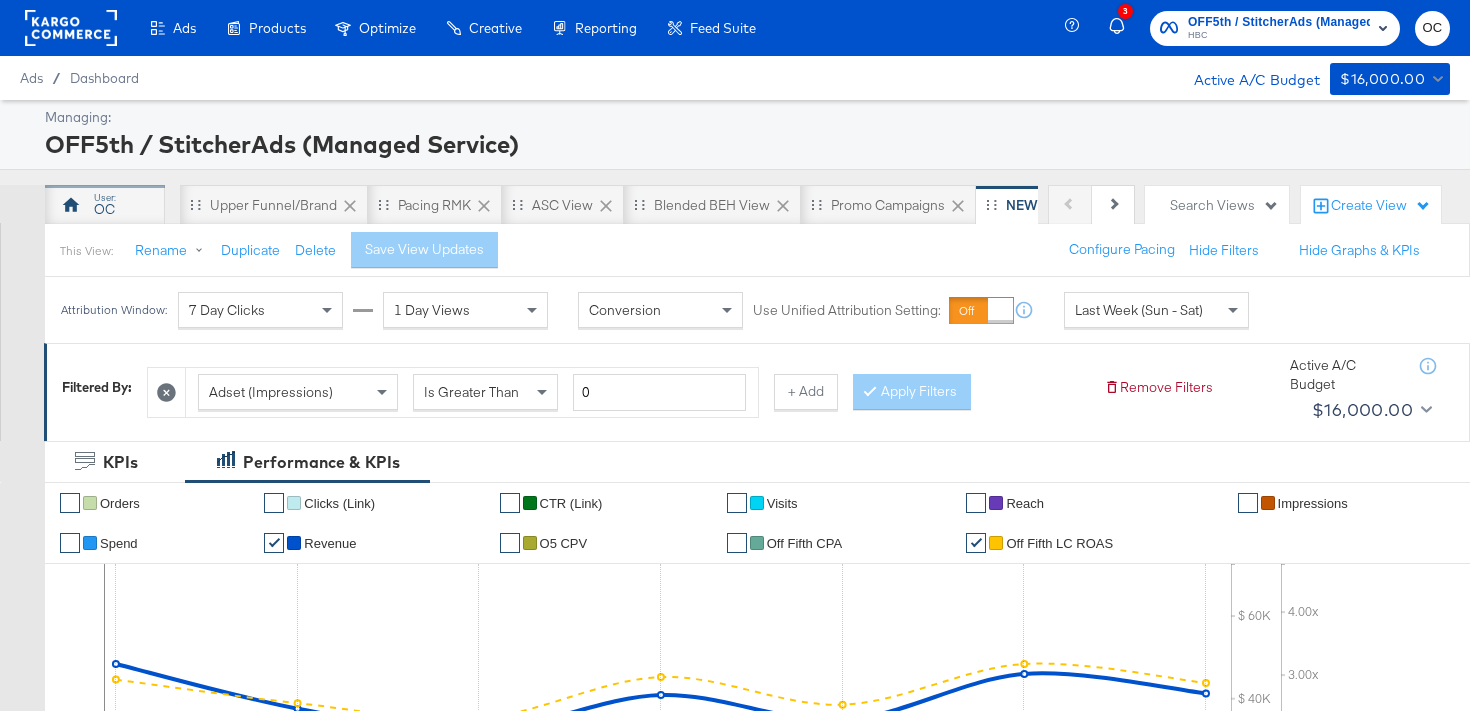 click on "OC" at bounding box center (105, 205) 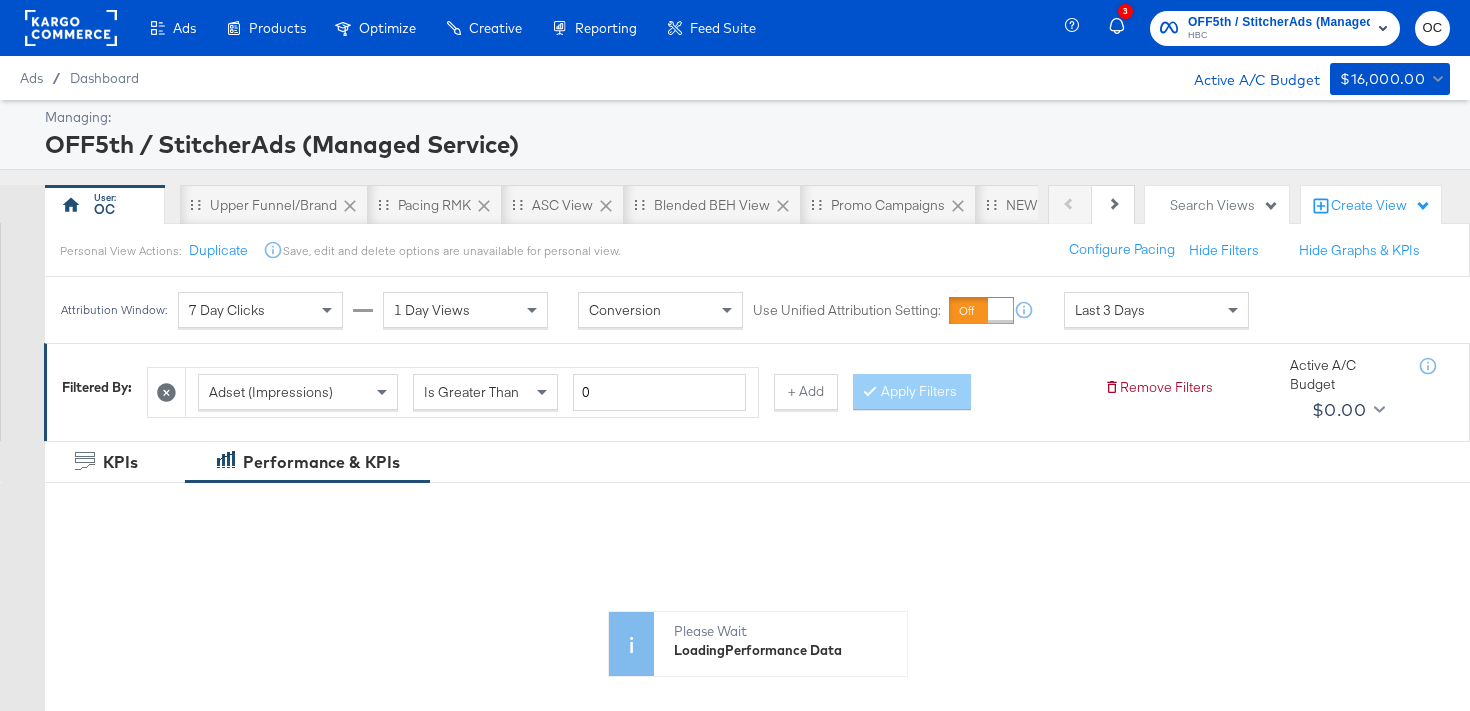 click on "Last 3 Days" at bounding box center [1156, 310] 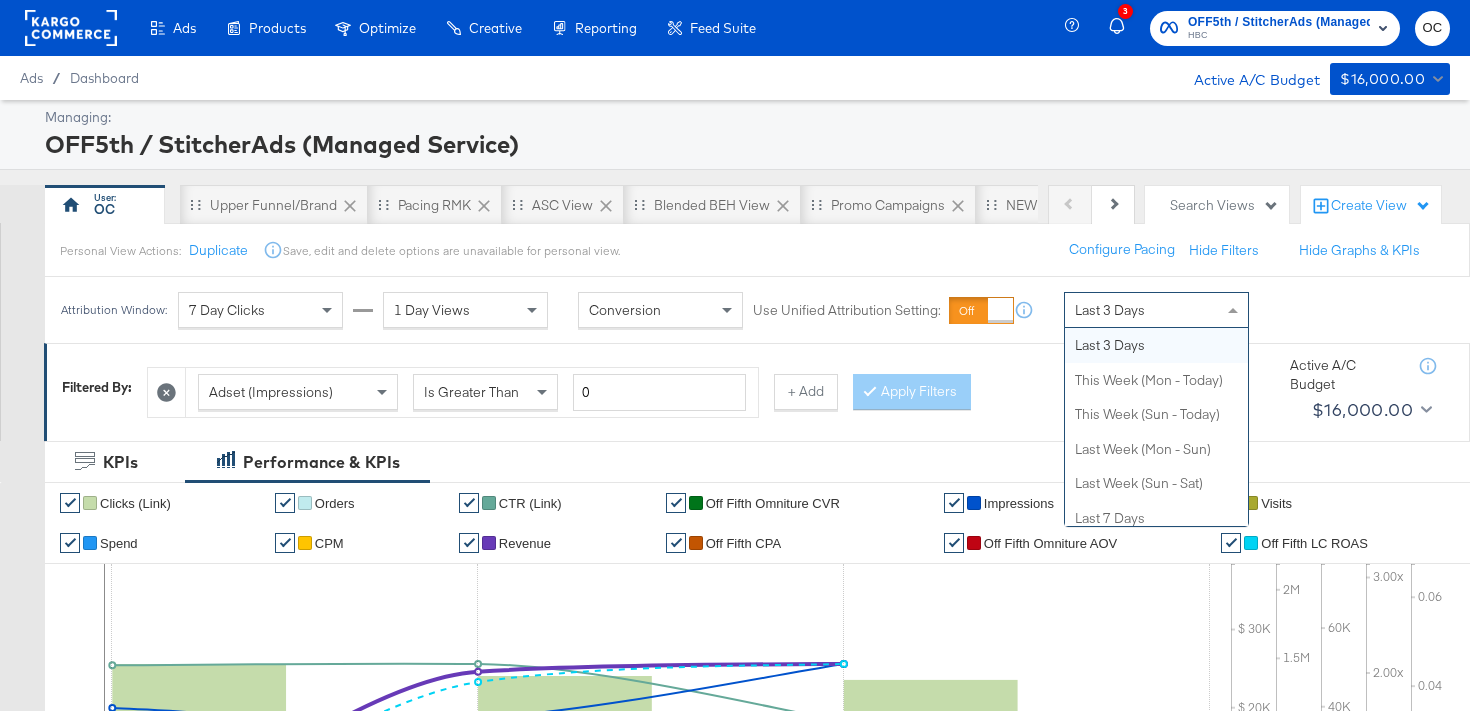 scroll, scrollTop: 0, scrollLeft: 0, axis: both 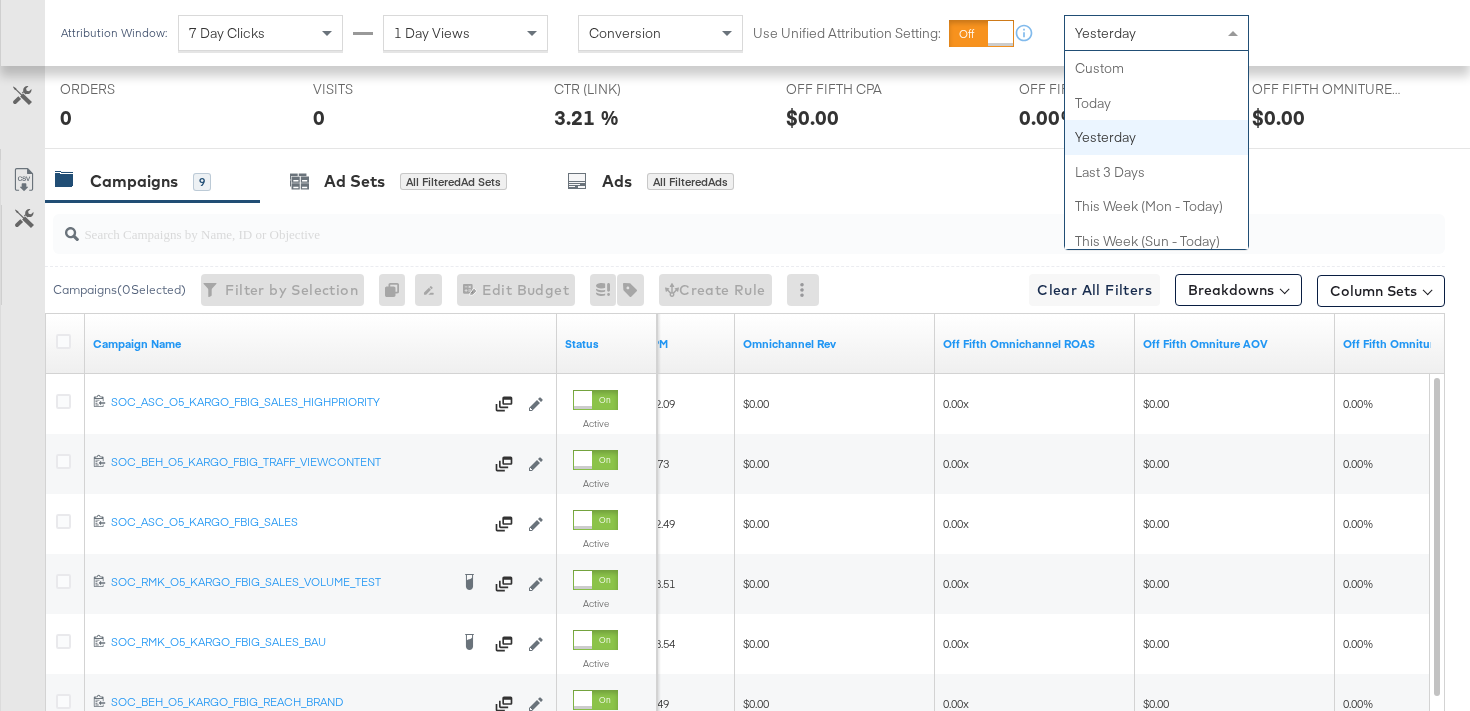 click on "Yesterday" at bounding box center [1156, 33] 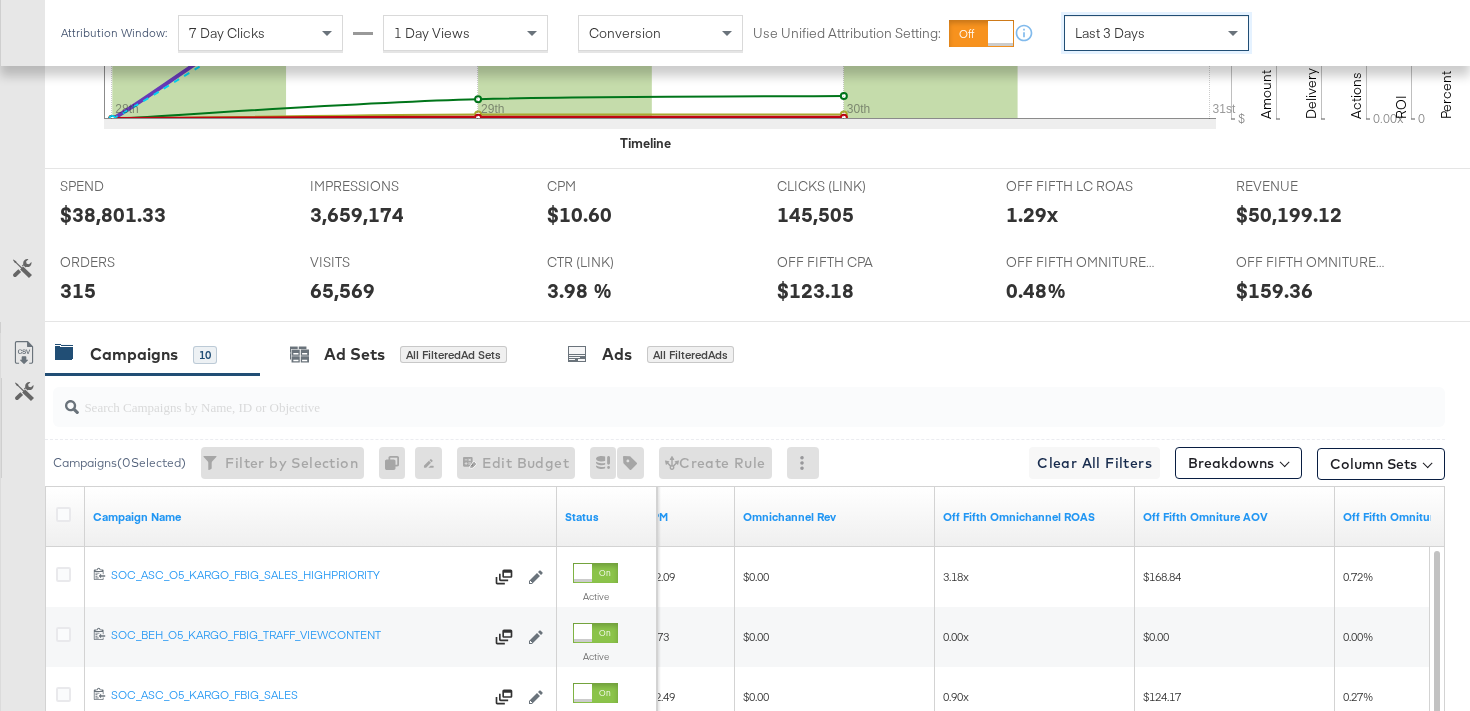 scroll, scrollTop: 737, scrollLeft: 0, axis: vertical 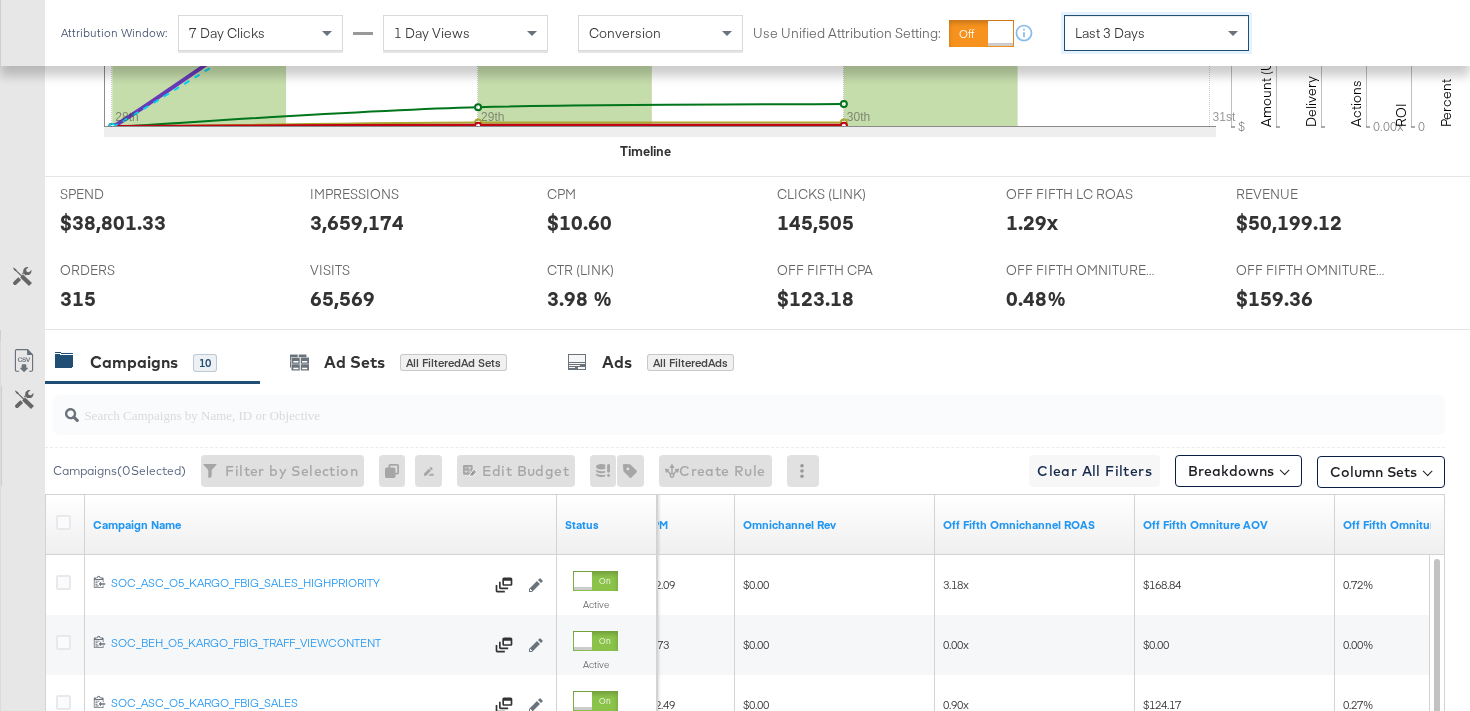 click on "Attribution Window:  7 Day Clicks 1 Day Views Conversion Use Unified Attribution Setting: If you set use unified attribution setting, your query's conversion metric attribution and campaign optimization will use the attribution setting of the ad object(s) being queried — a single period of time during which conversions are credited to ads and used to inform campaign optimization. Last 3 Days" at bounding box center (659, 33) 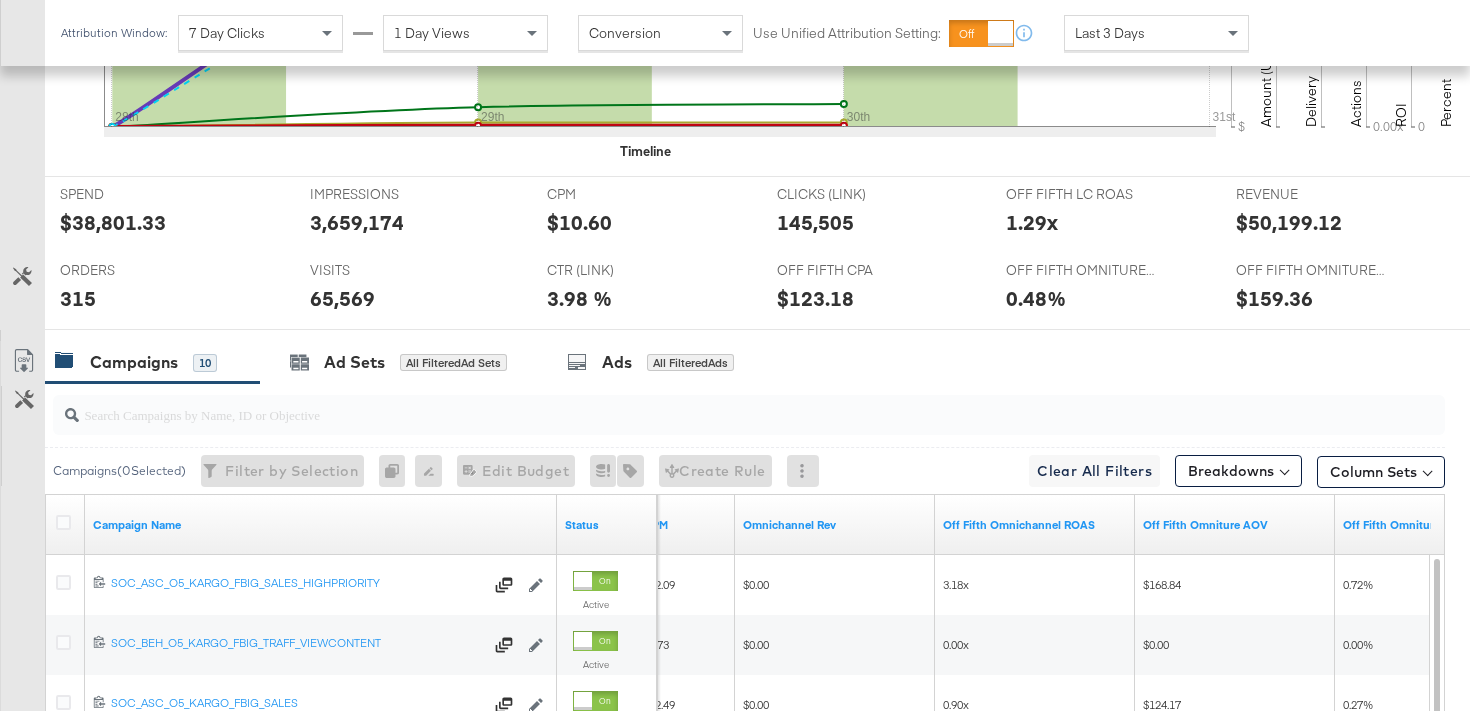 click on "Last 3 Days" at bounding box center [1156, 33] 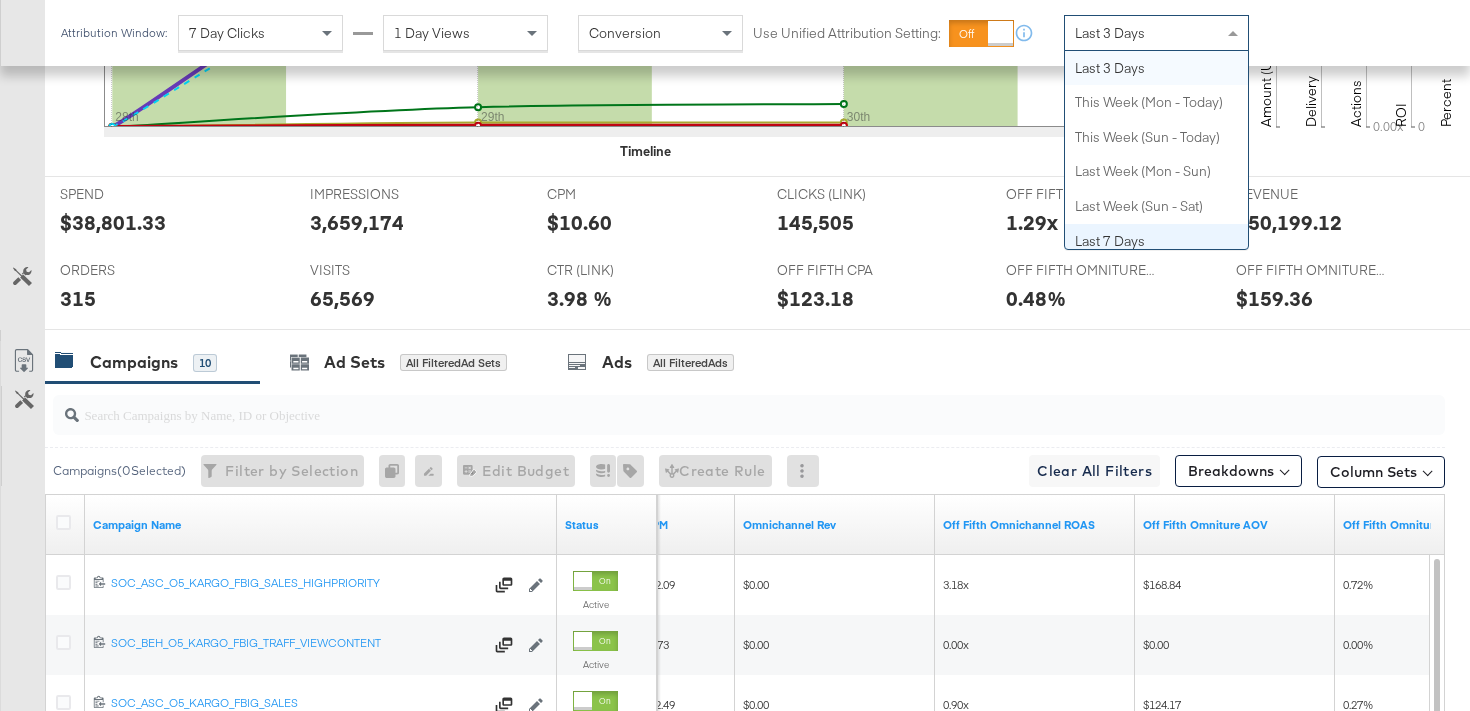 scroll, scrollTop: 0, scrollLeft: 0, axis: both 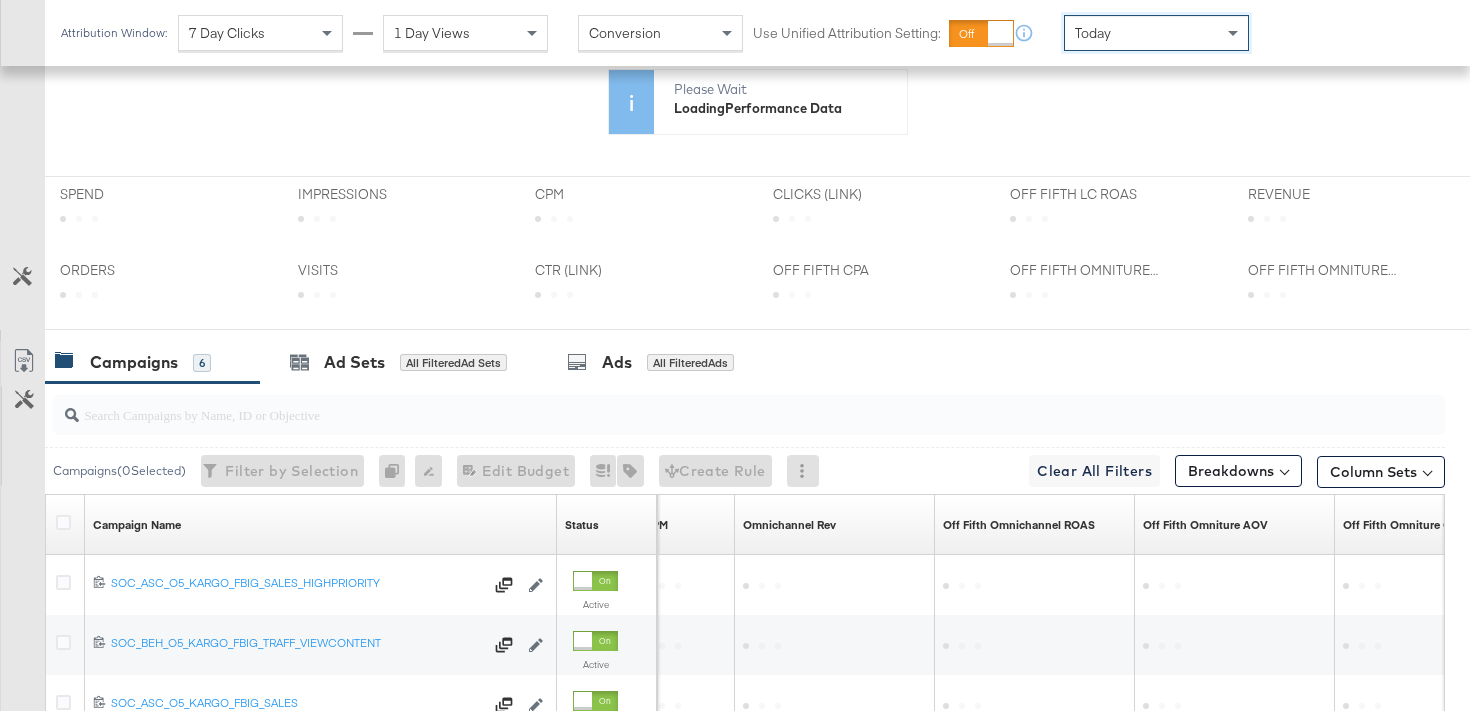 click on "Today" at bounding box center (1156, 33) 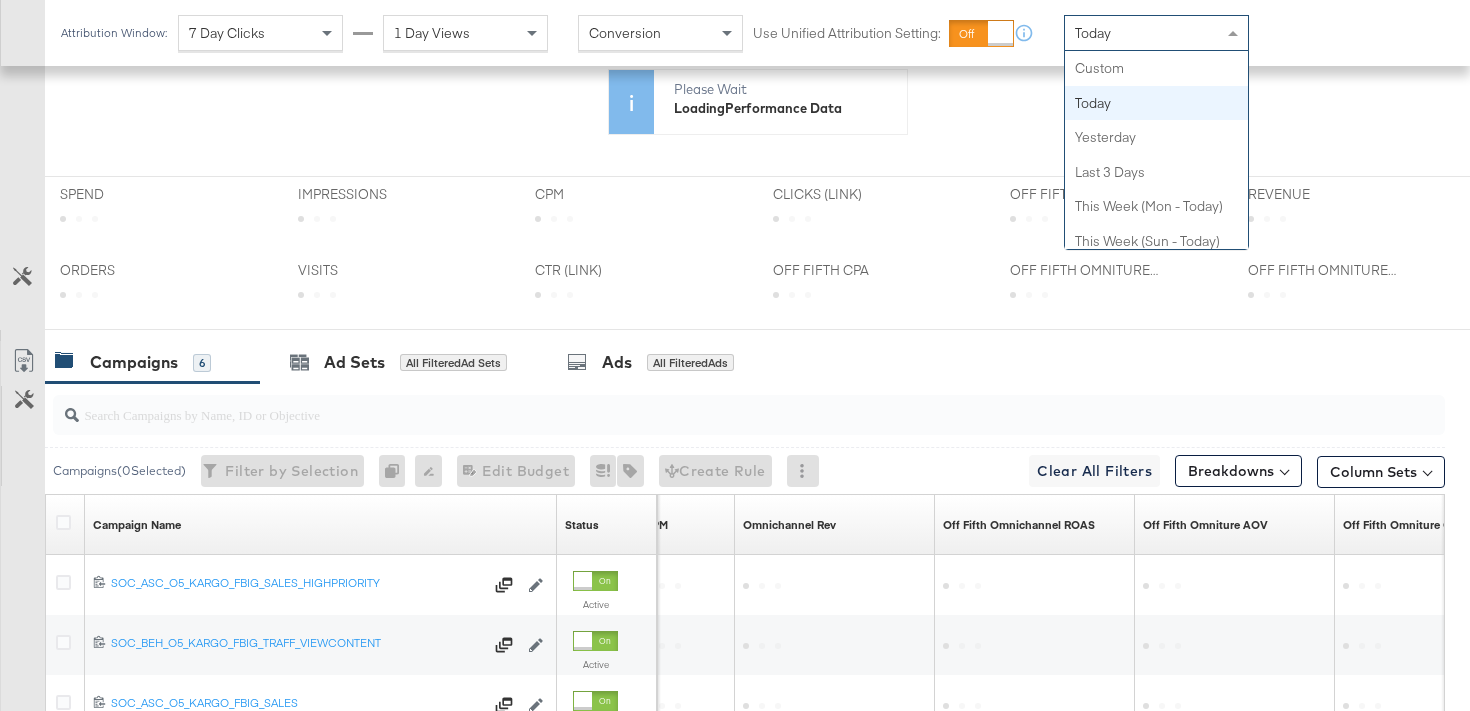 scroll, scrollTop: 35, scrollLeft: 0, axis: vertical 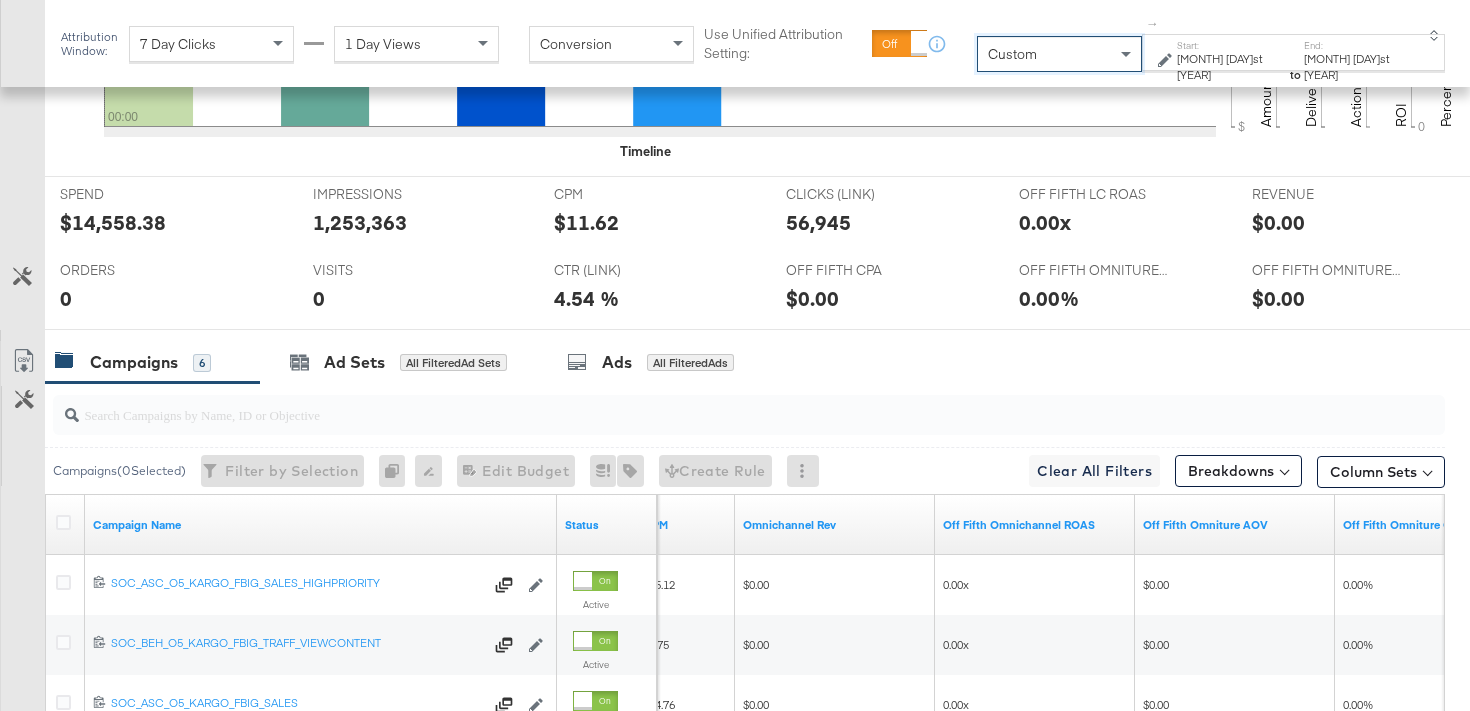 click on "Jul 31st 2025" at bounding box center (1232, 66) 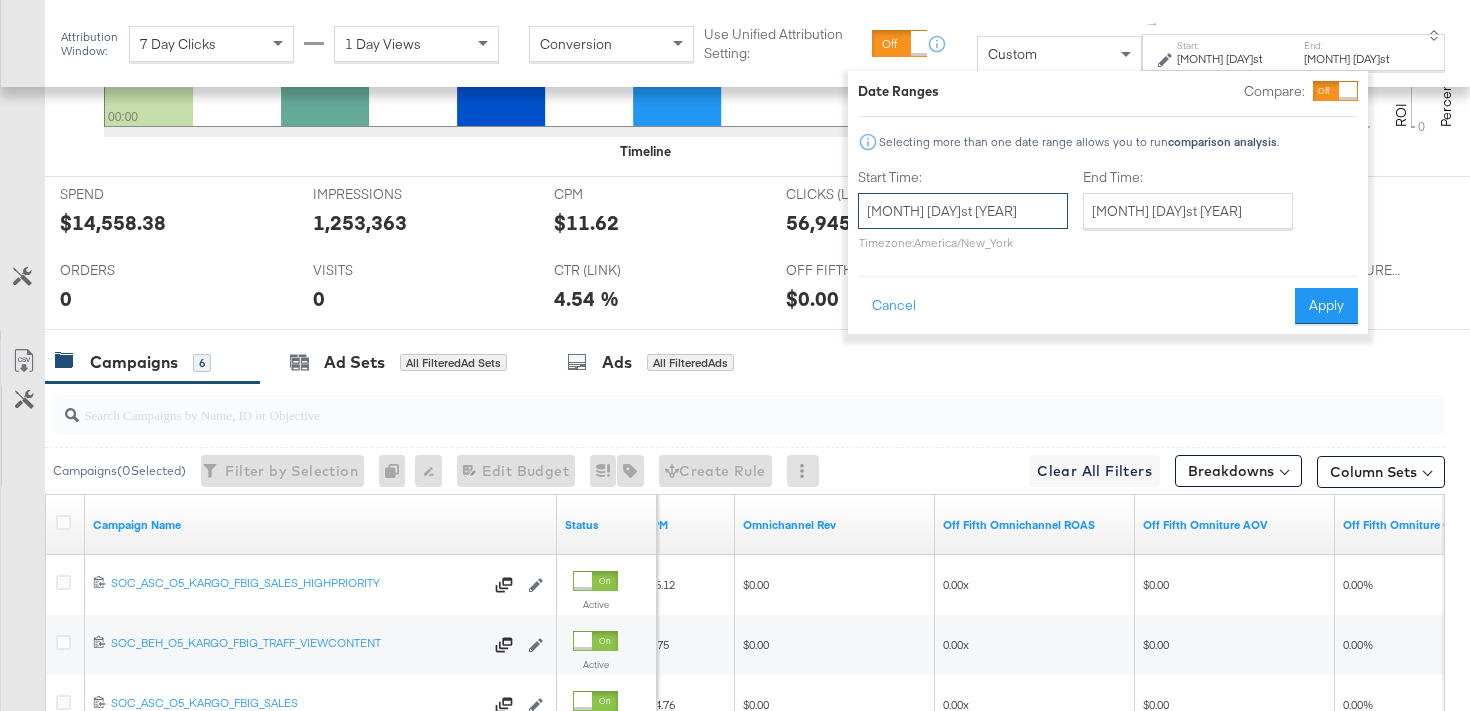 click on "July 31st 2025" at bounding box center (963, 211) 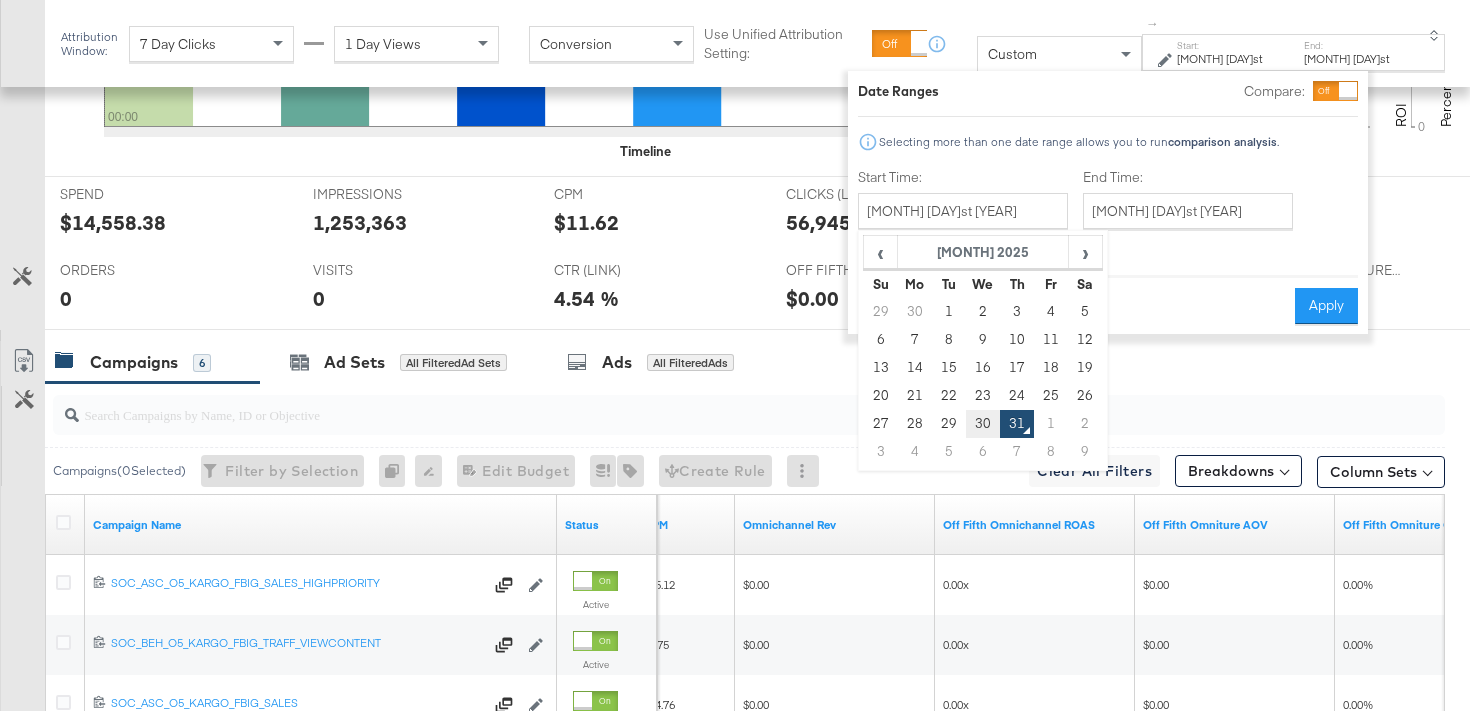 click on "30" at bounding box center [983, 424] 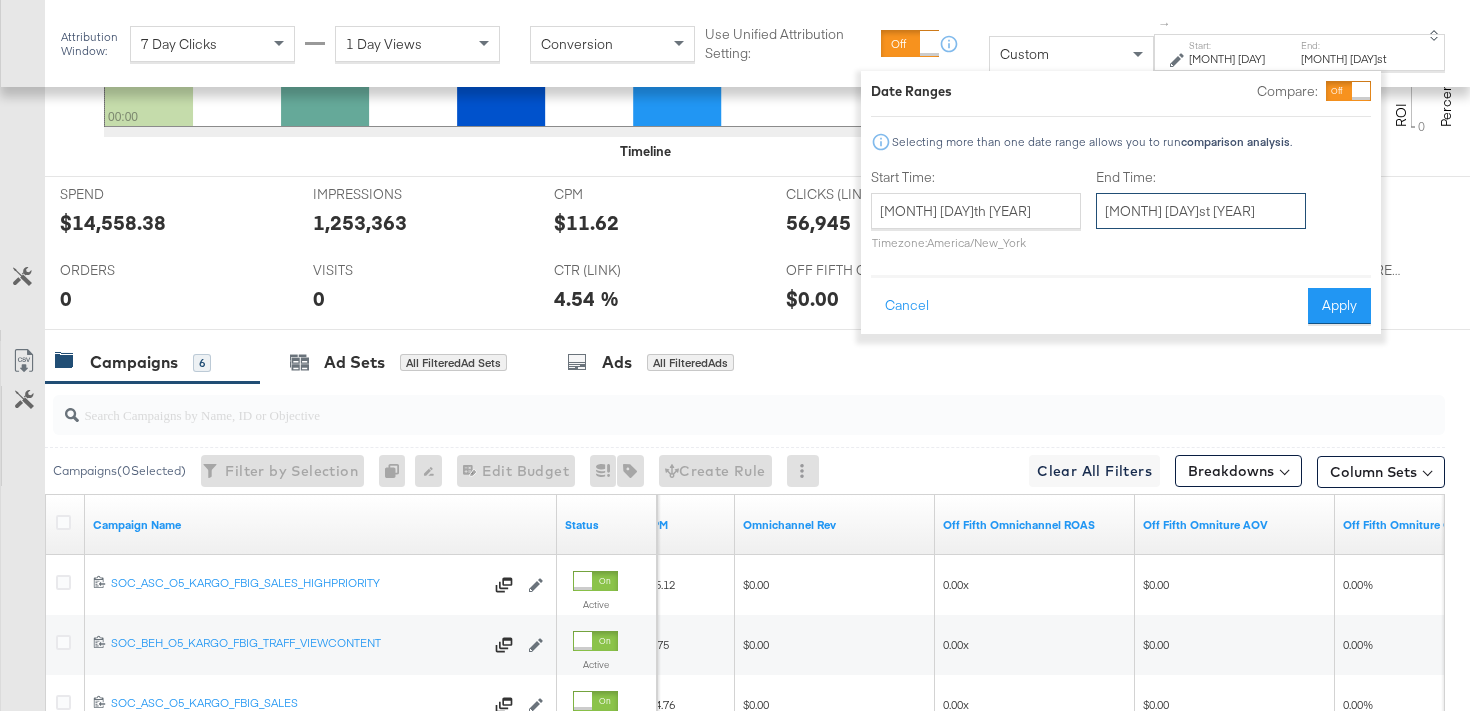 click on "July 31st 2025" at bounding box center [1201, 211] 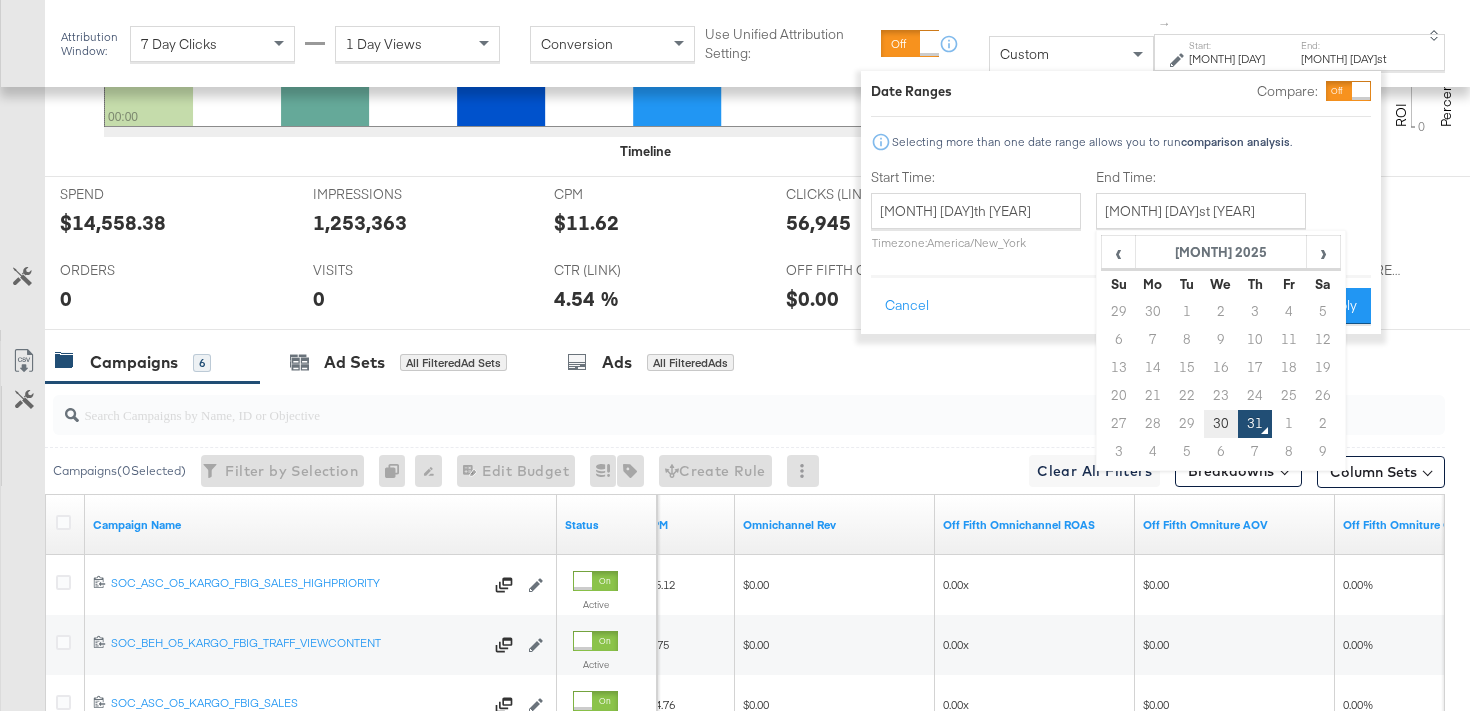 click on "30" at bounding box center [1220, 424] 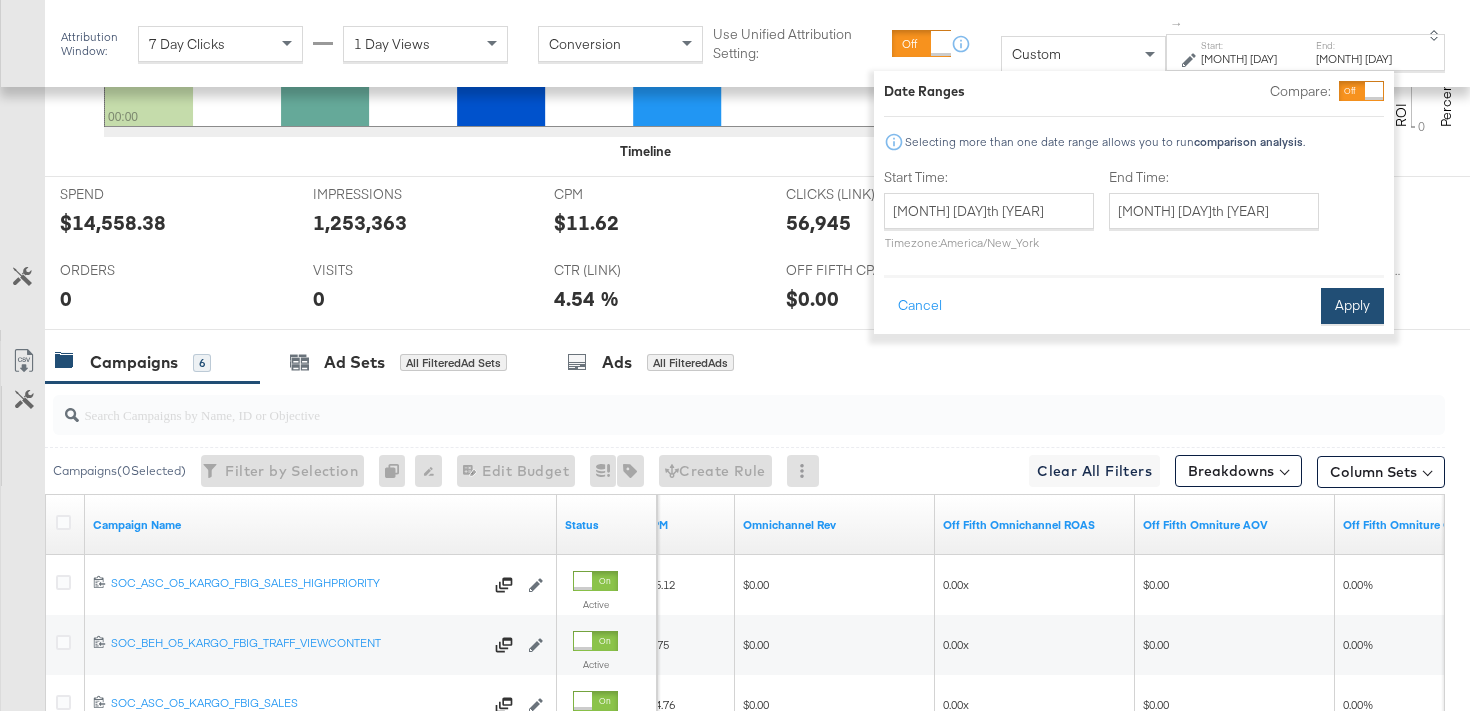 click on "Apply" at bounding box center (1352, 306) 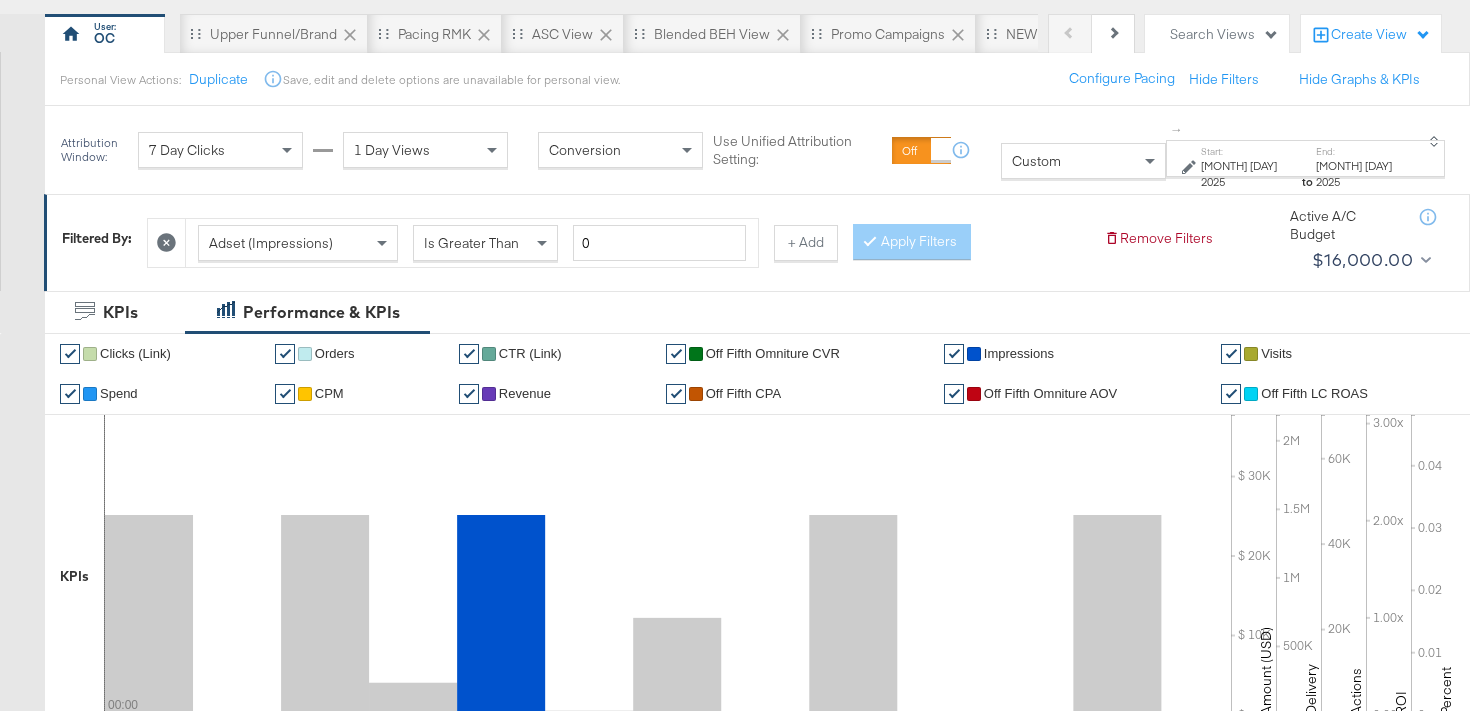 scroll, scrollTop: 146, scrollLeft: 0, axis: vertical 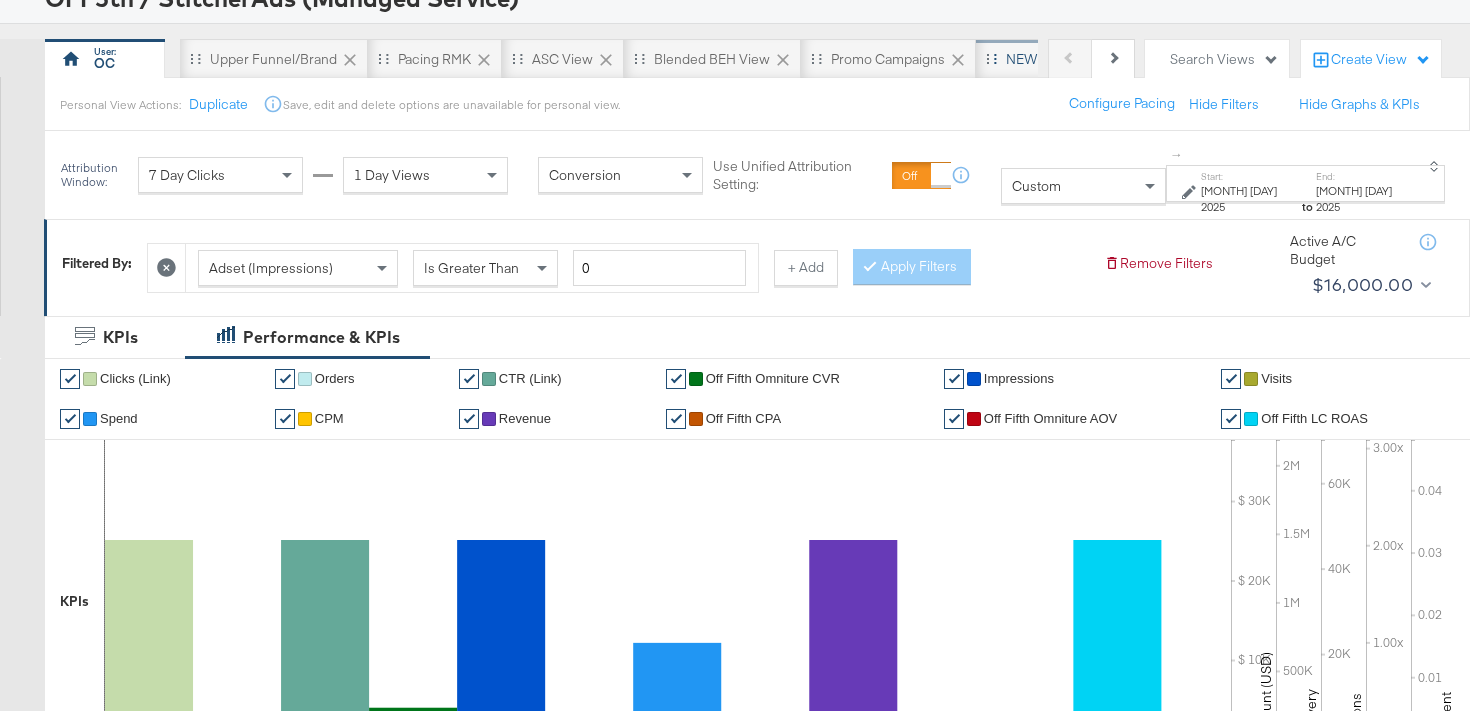 click on "NEW O5 Weekly Report" at bounding box center [1079, 59] 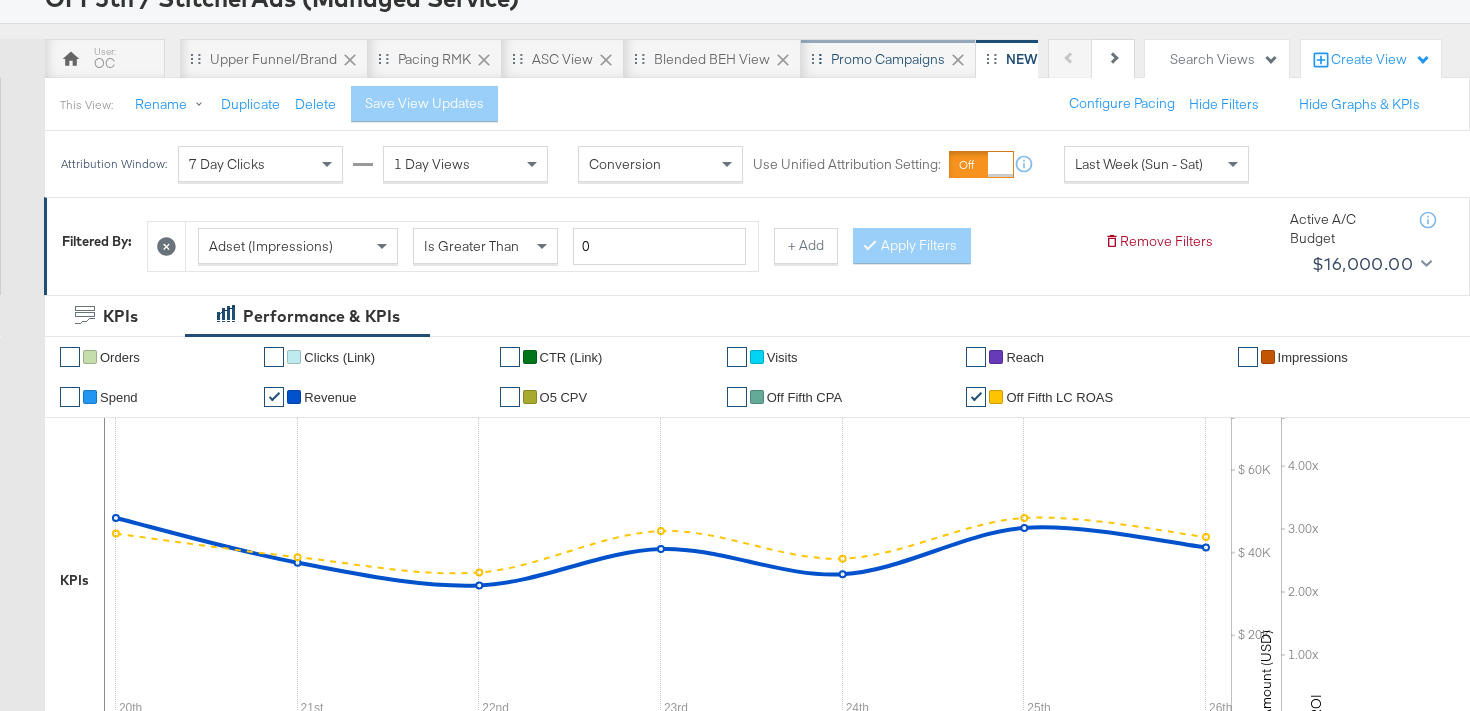scroll, scrollTop: 0, scrollLeft: 0, axis: both 